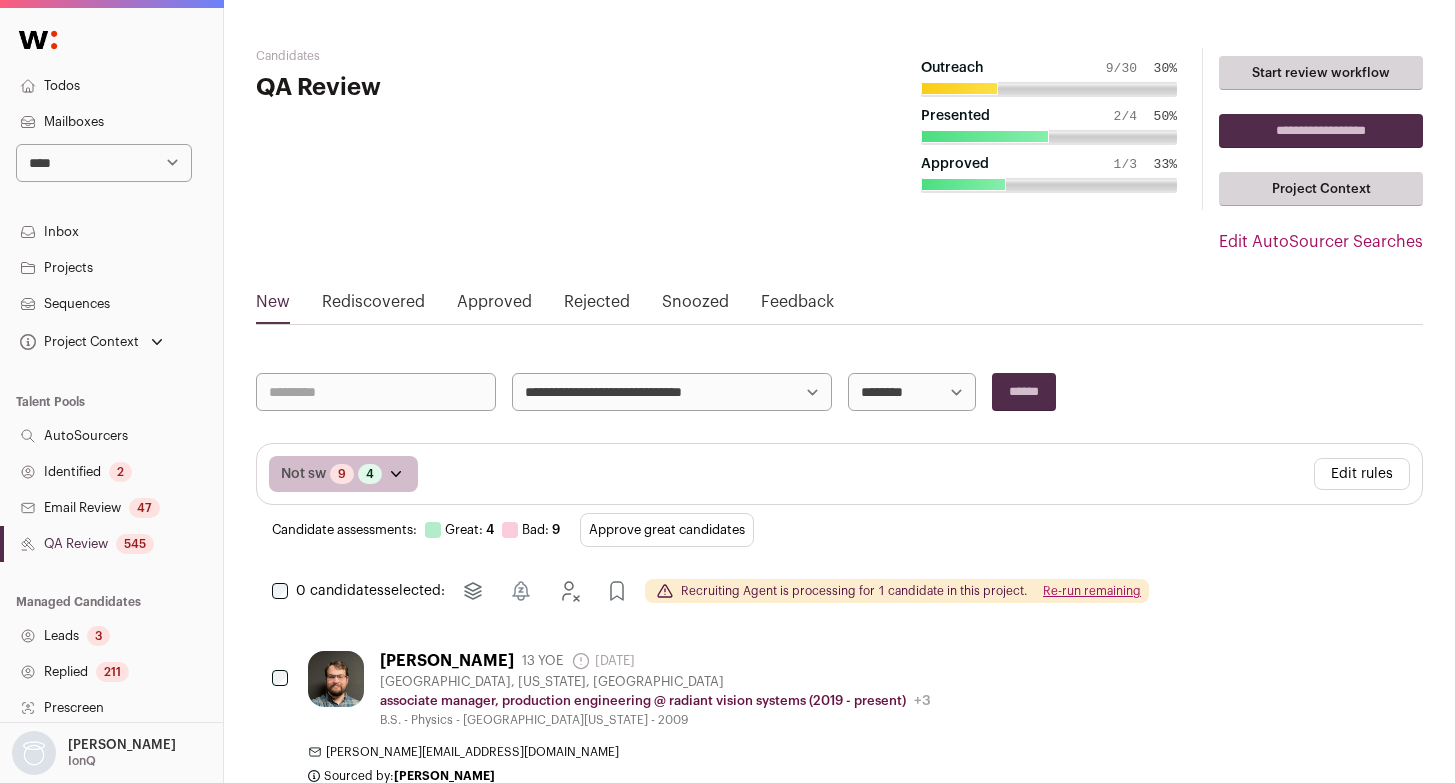 scroll, scrollTop: 0, scrollLeft: 0, axis: both 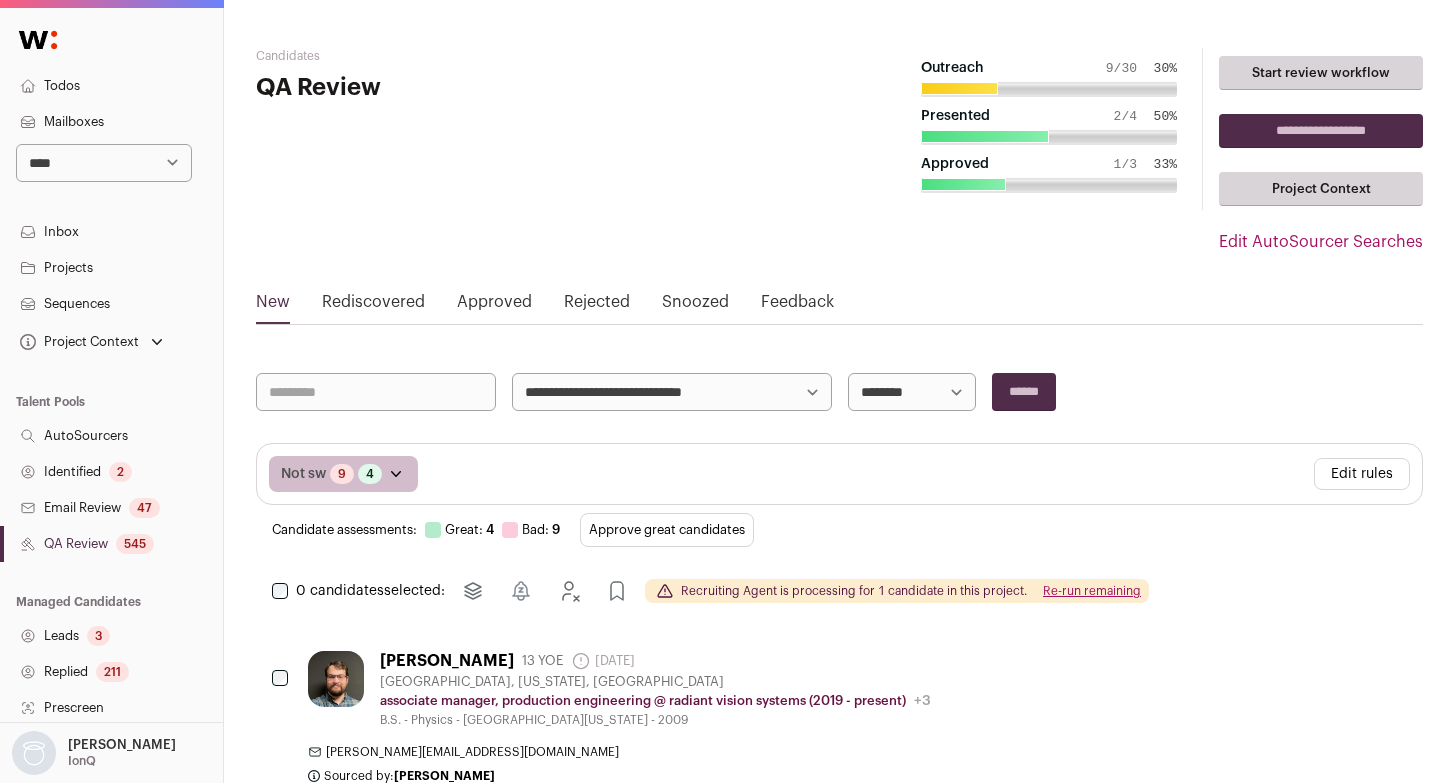 click on "**********" at bounding box center [104, 163] 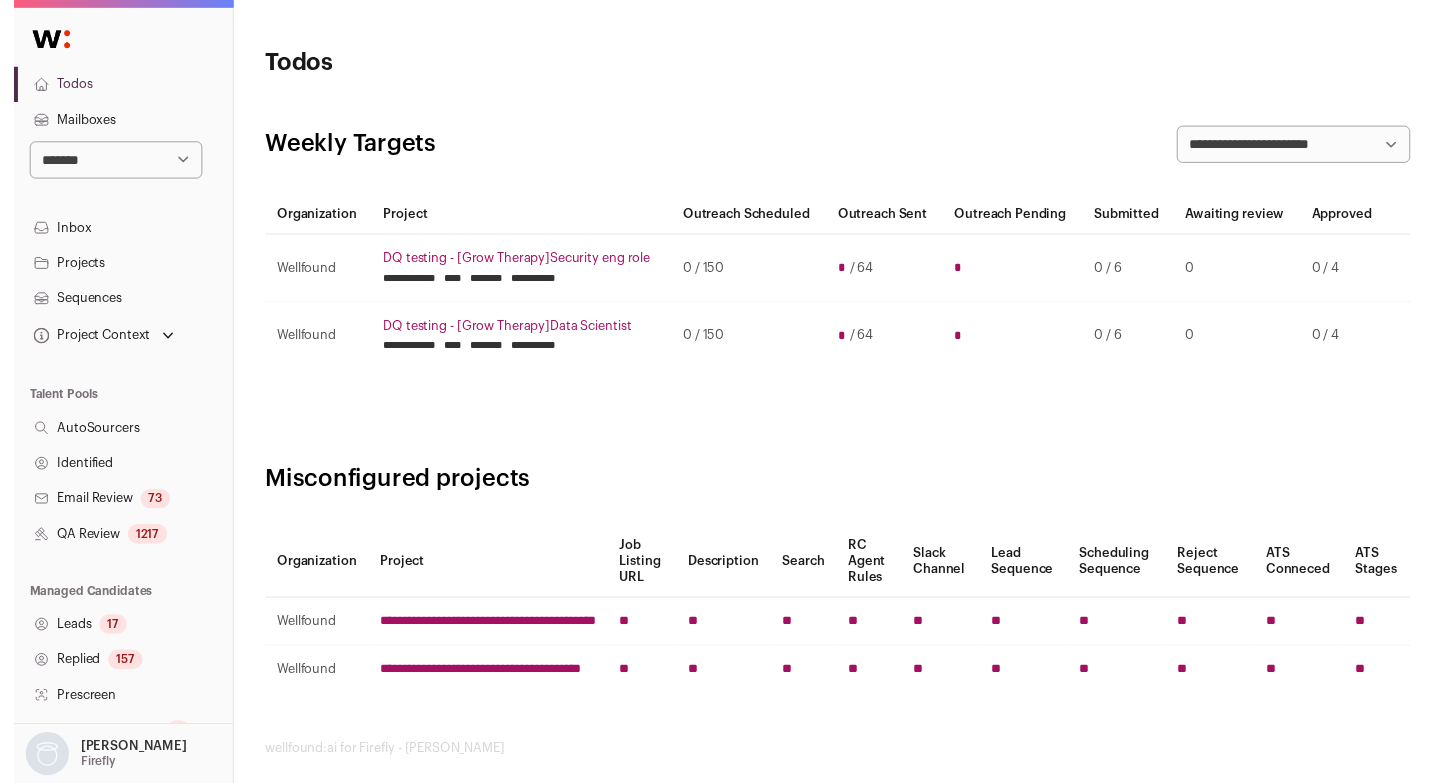 scroll, scrollTop: 0, scrollLeft: 0, axis: both 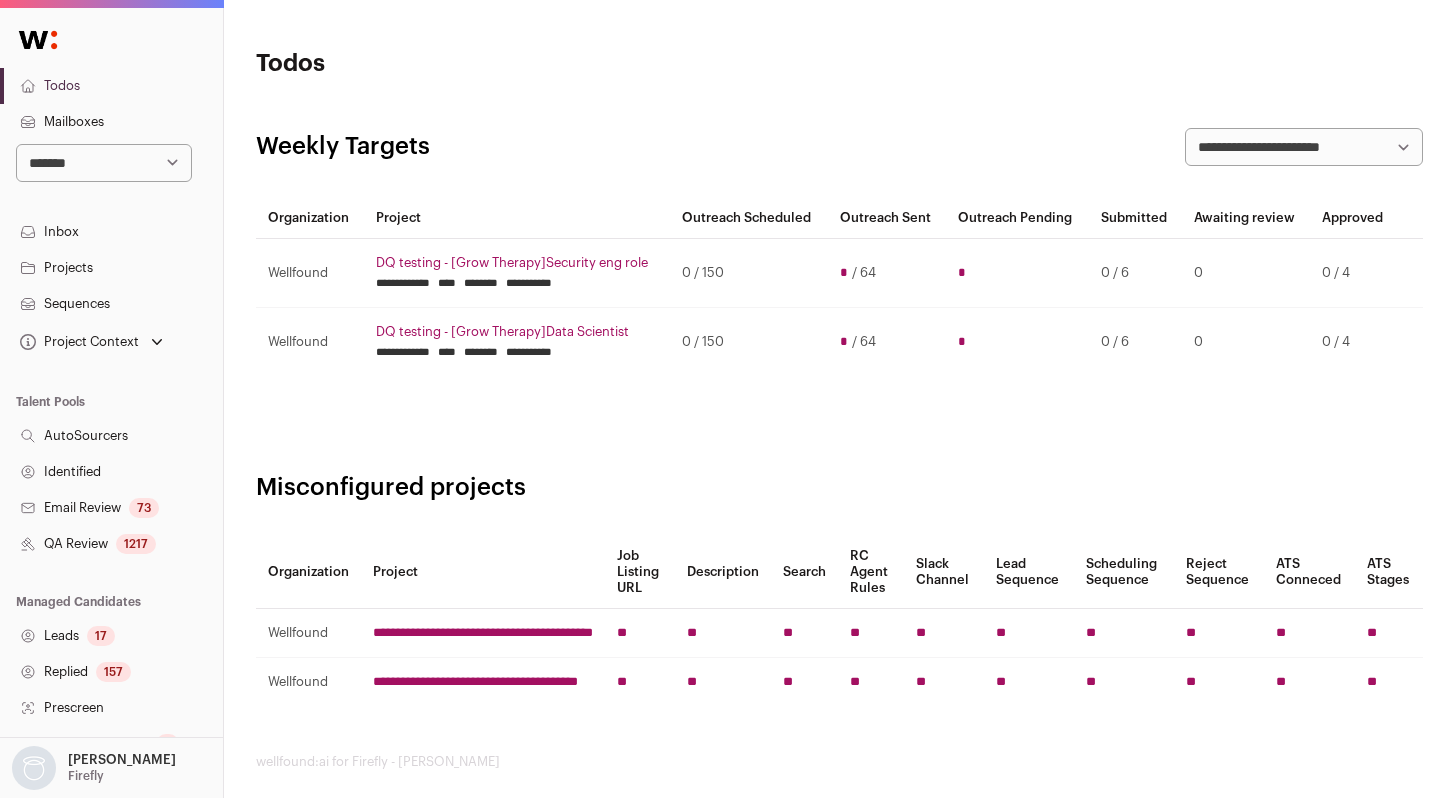 click on "QA Review
1217" at bounding box center [111, 544] 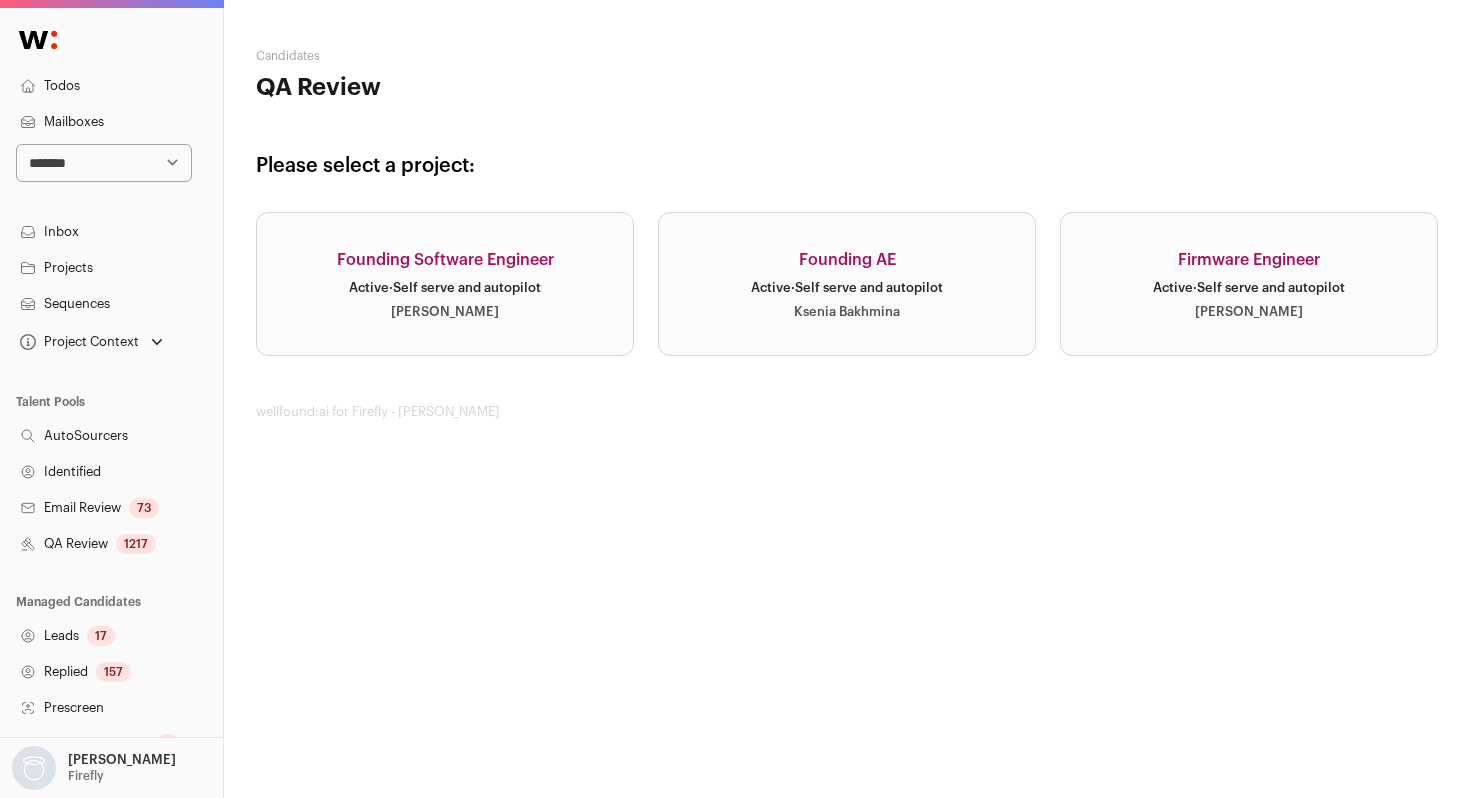click on "Founding Software Engineer" at bounding box center (445, 260) 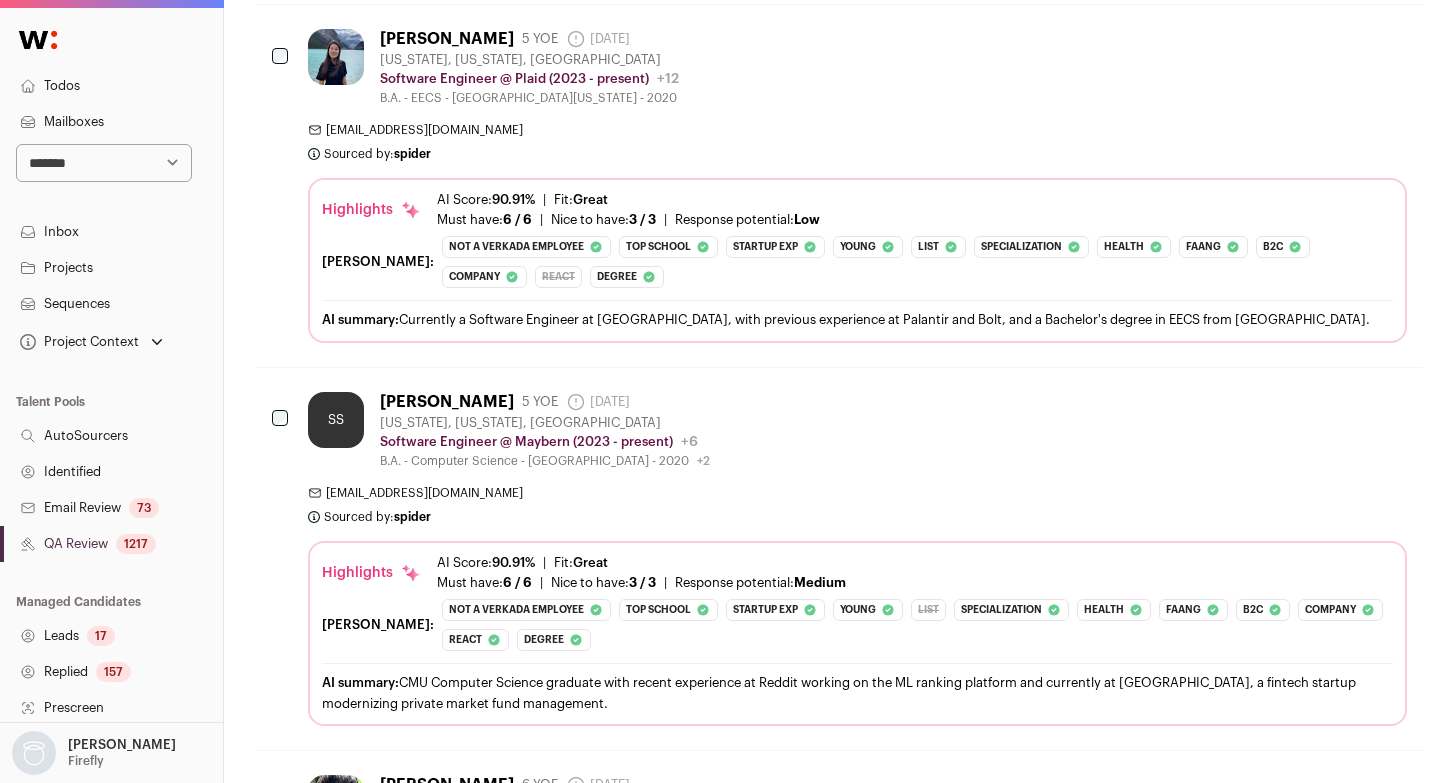 scroll, scrollTop: 1591, scrollLeft: 0, axis: vertical 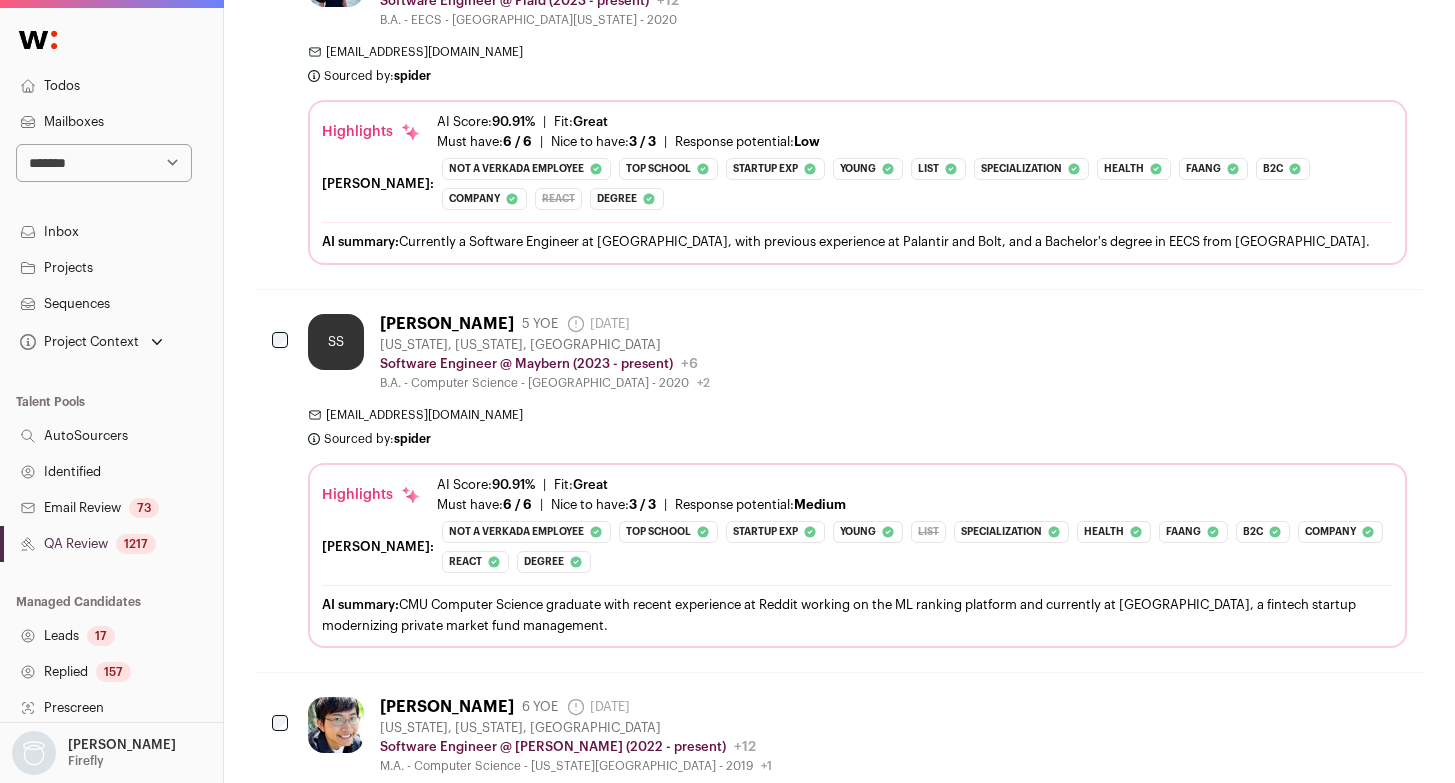 click on "QA Review
1217" at bounding box center (111, 544) 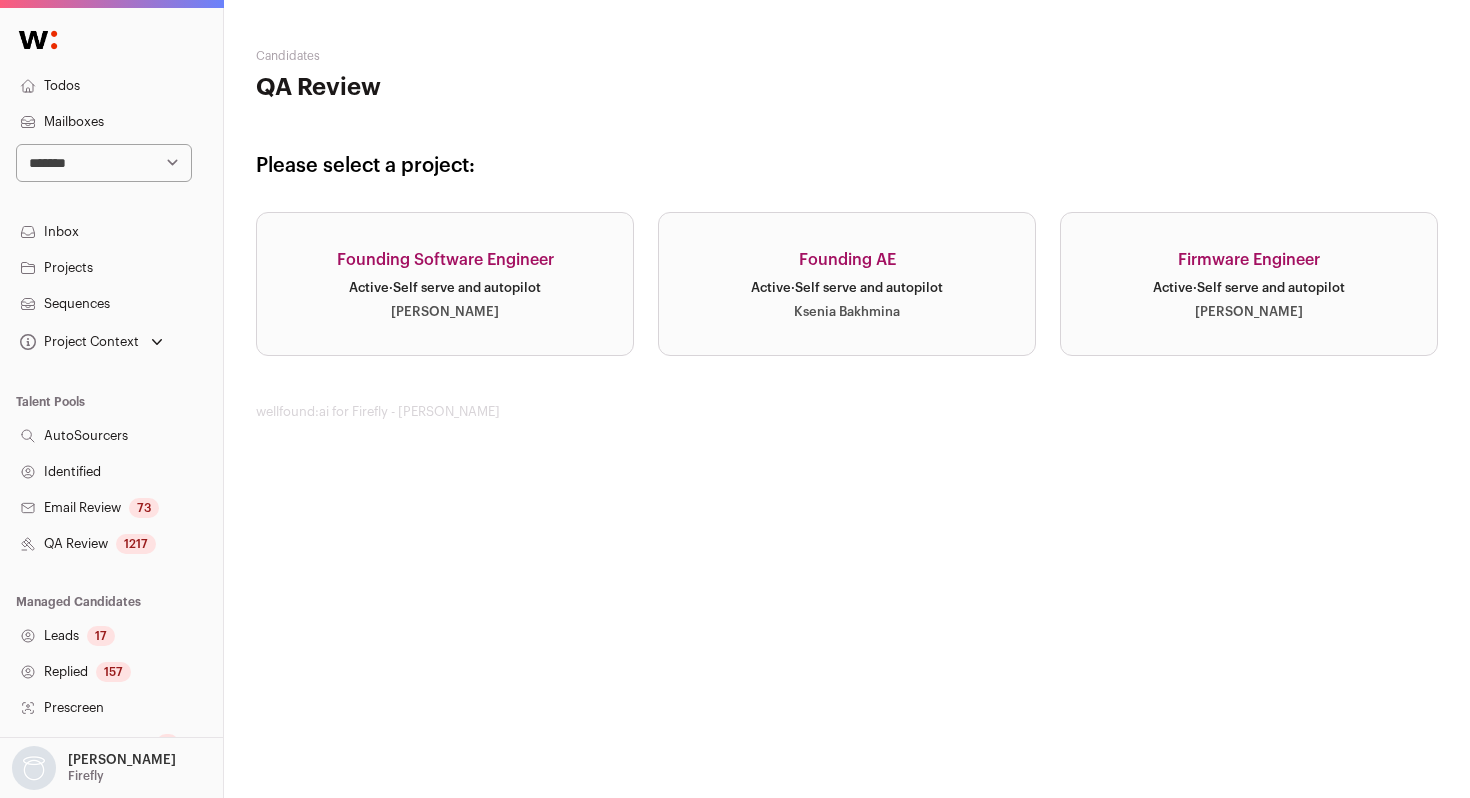 click on "Firmware Engineer
Active
·
Self serve and autopilot
Adam Fitzer" at bounding box center [1249, 284] 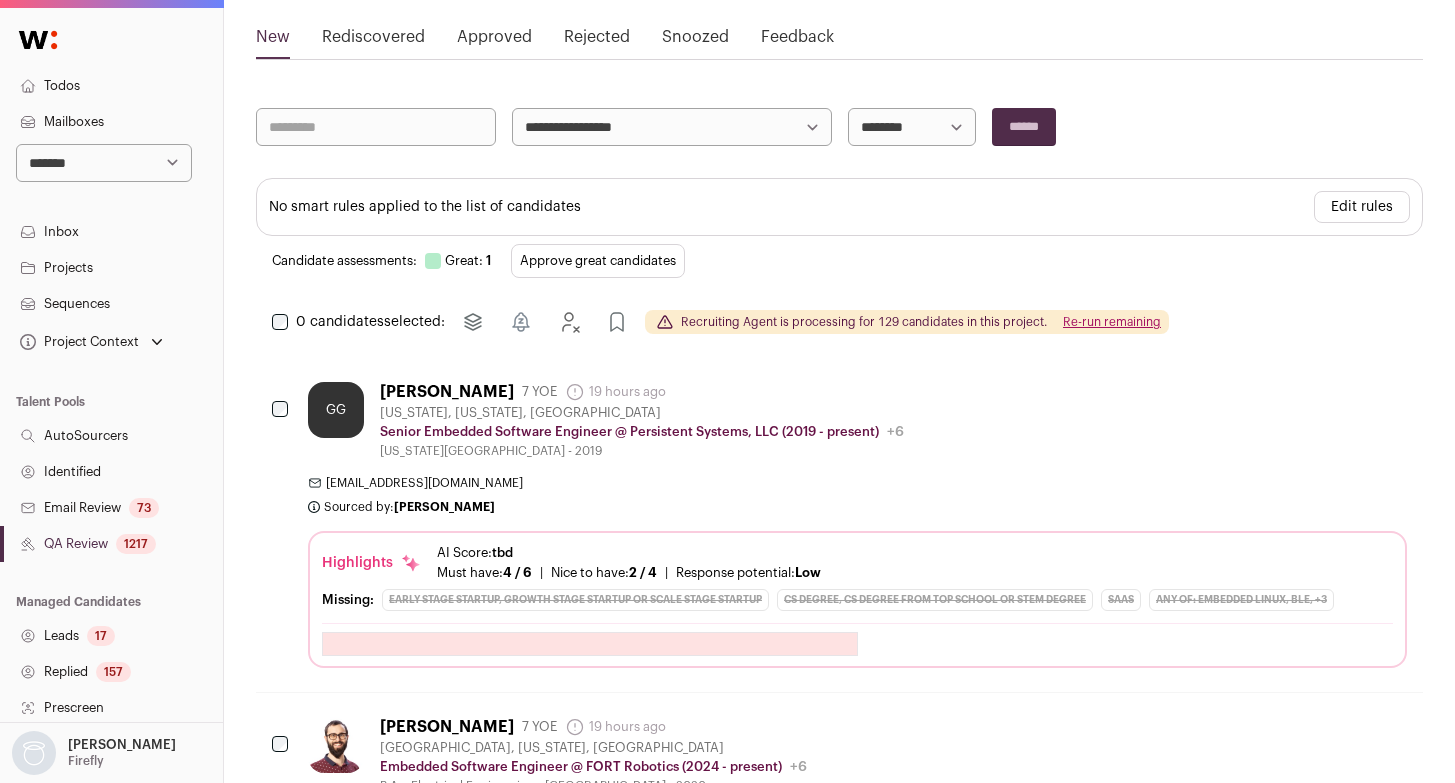 scroll, scrollTop: 259, scrollLeft: 0, axis: vertical 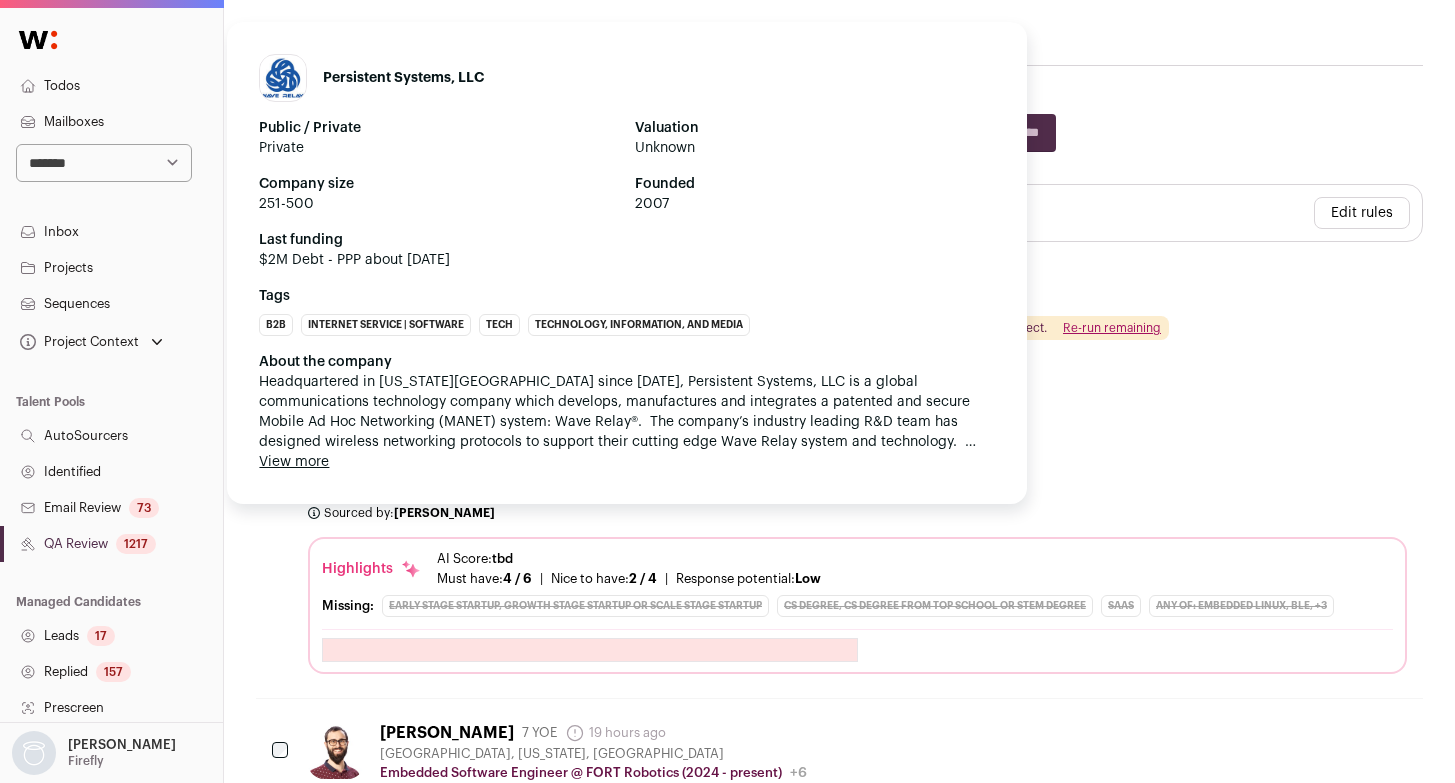 click on "Headquartered in New York City since 2007, Persistent Systems, LLC is a global communications technology company which develops, manufactures and integrates a patented and secure Mobile Ad Hoc Networking (MANET) system: Wave Relay®.  The company’s industry leading R&D team has designed wireless networking protocols to support their cutting edge Wave Relay system and technology.  Wave Relay is capable of running data, video, voice and other applications under the most difficult and unpredictable conditions.  Their suite of products is field proven and utilized in Commercial, Military, Government, Industrial, Agriculture, Mining, Oil and Gas, Robotics, and Unmanned System markets." at bounding box center [627, 412] 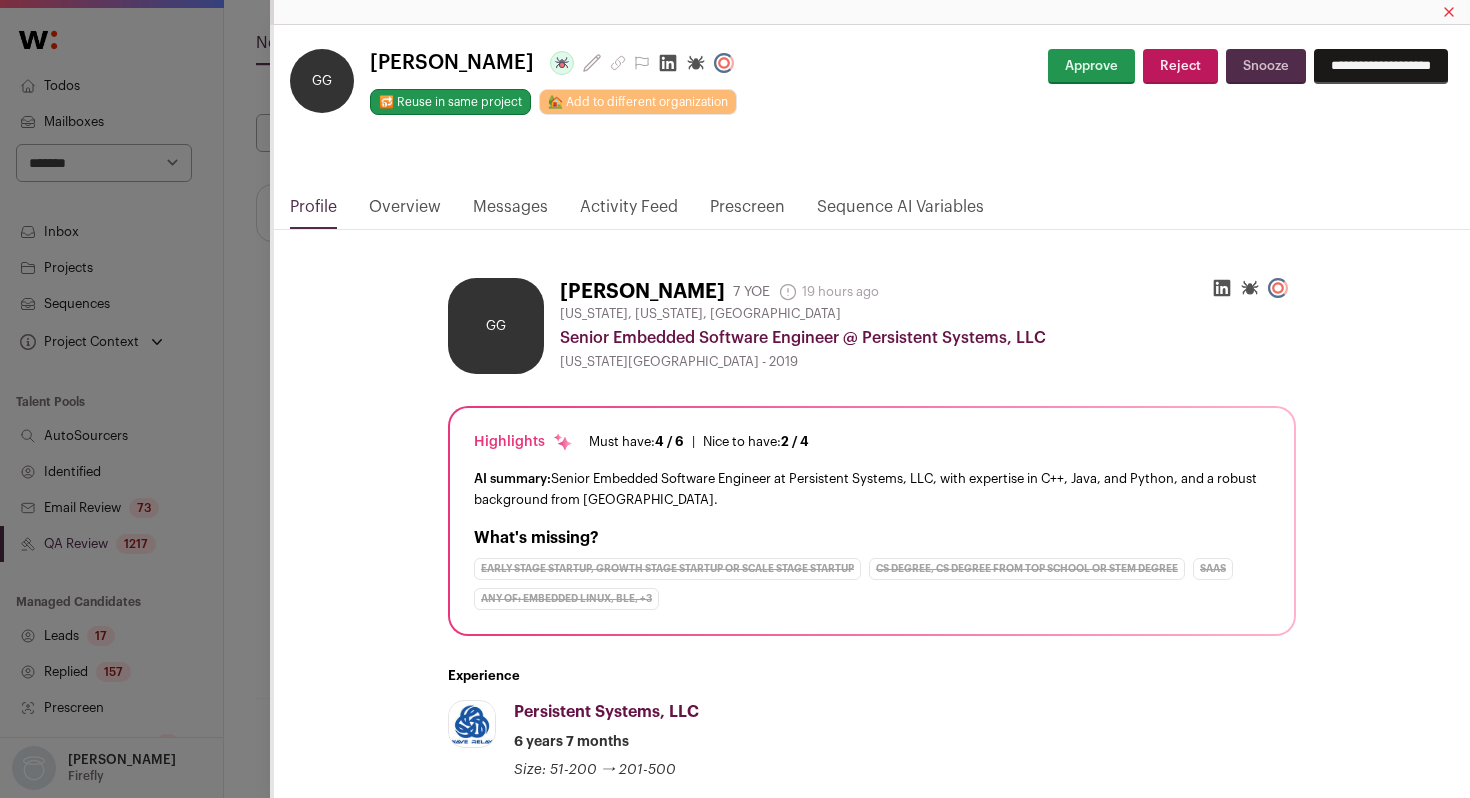 click on "Activity Feed" at bounding box center [629, 212] 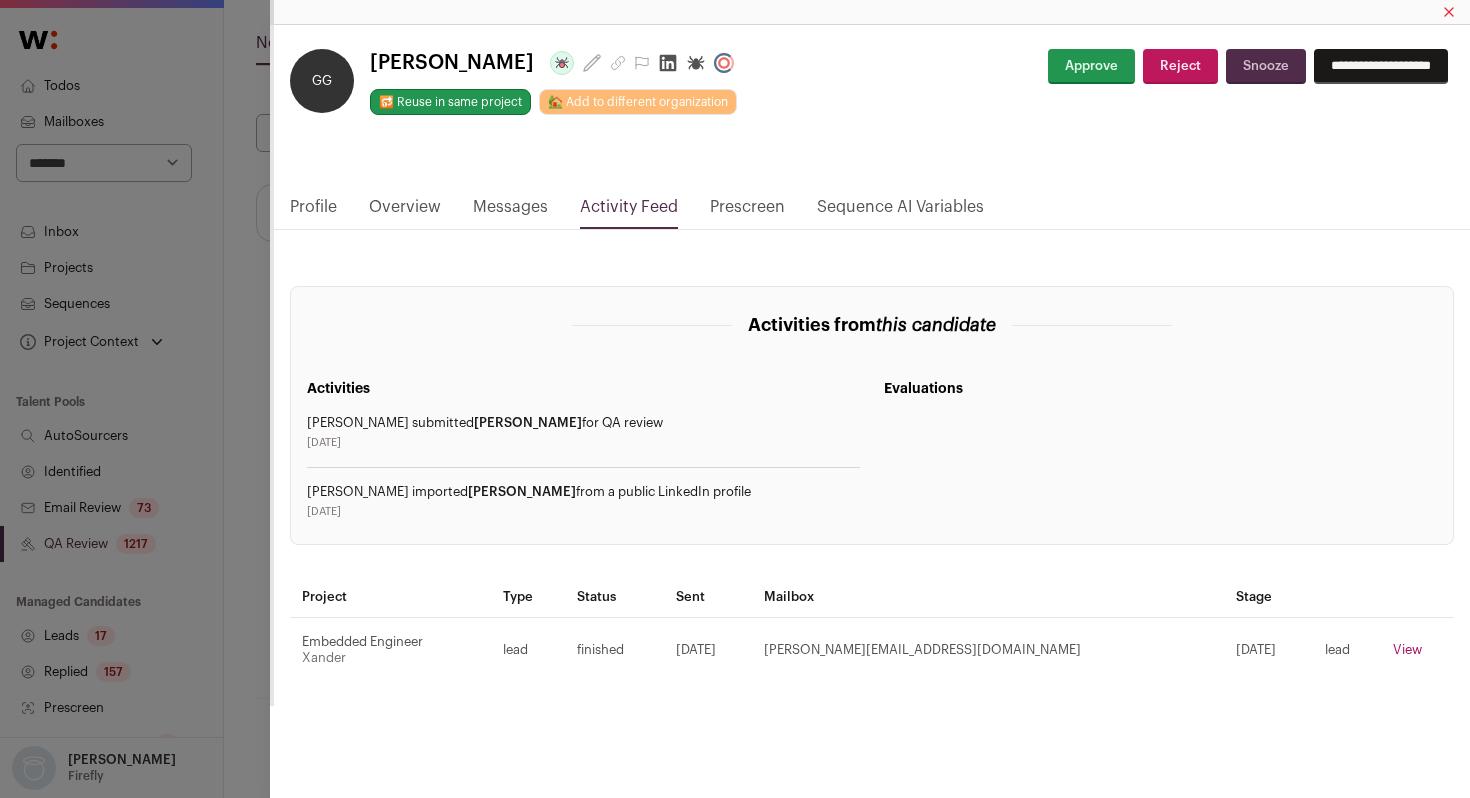 click on "**********" at bounding box center (735, 399) 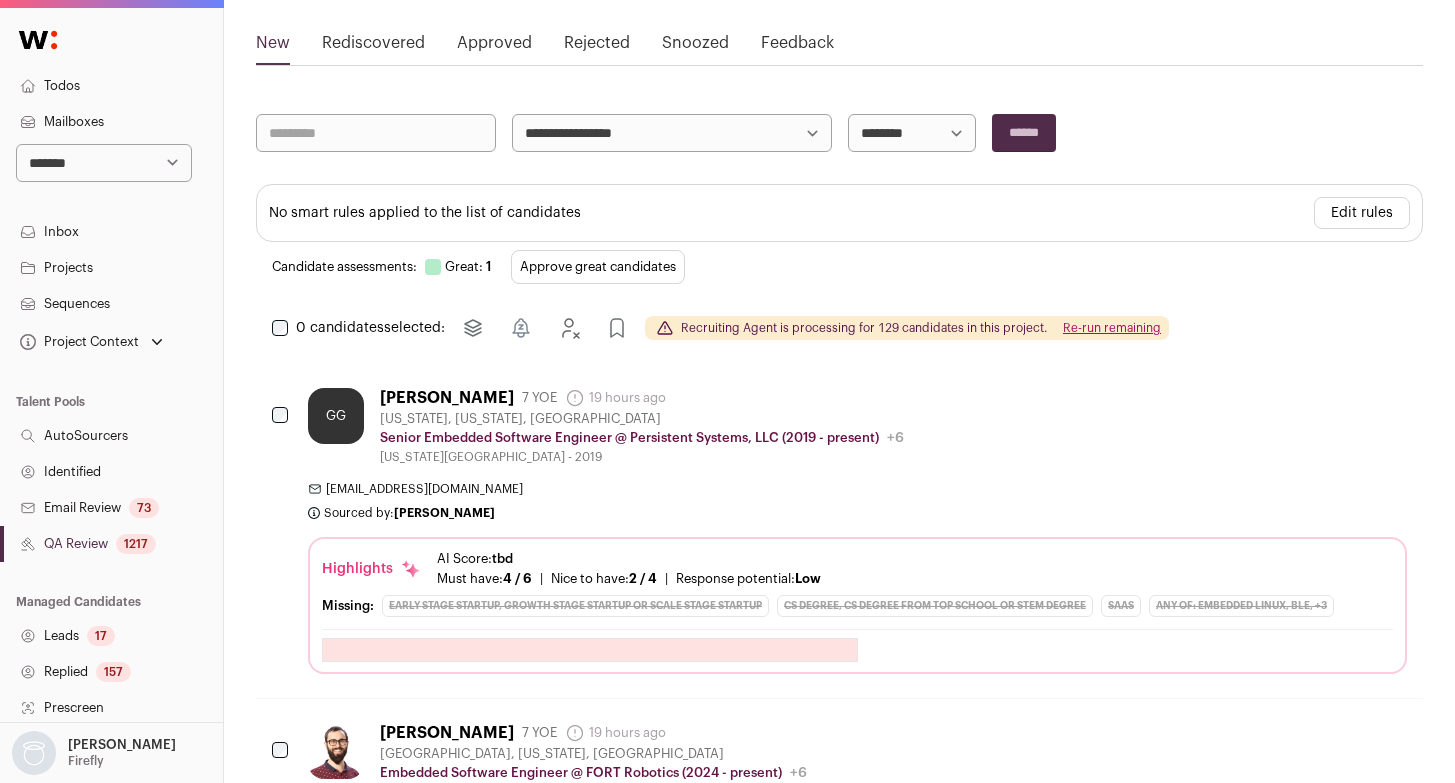 click on "Identified" at bounding box center (111, 472) 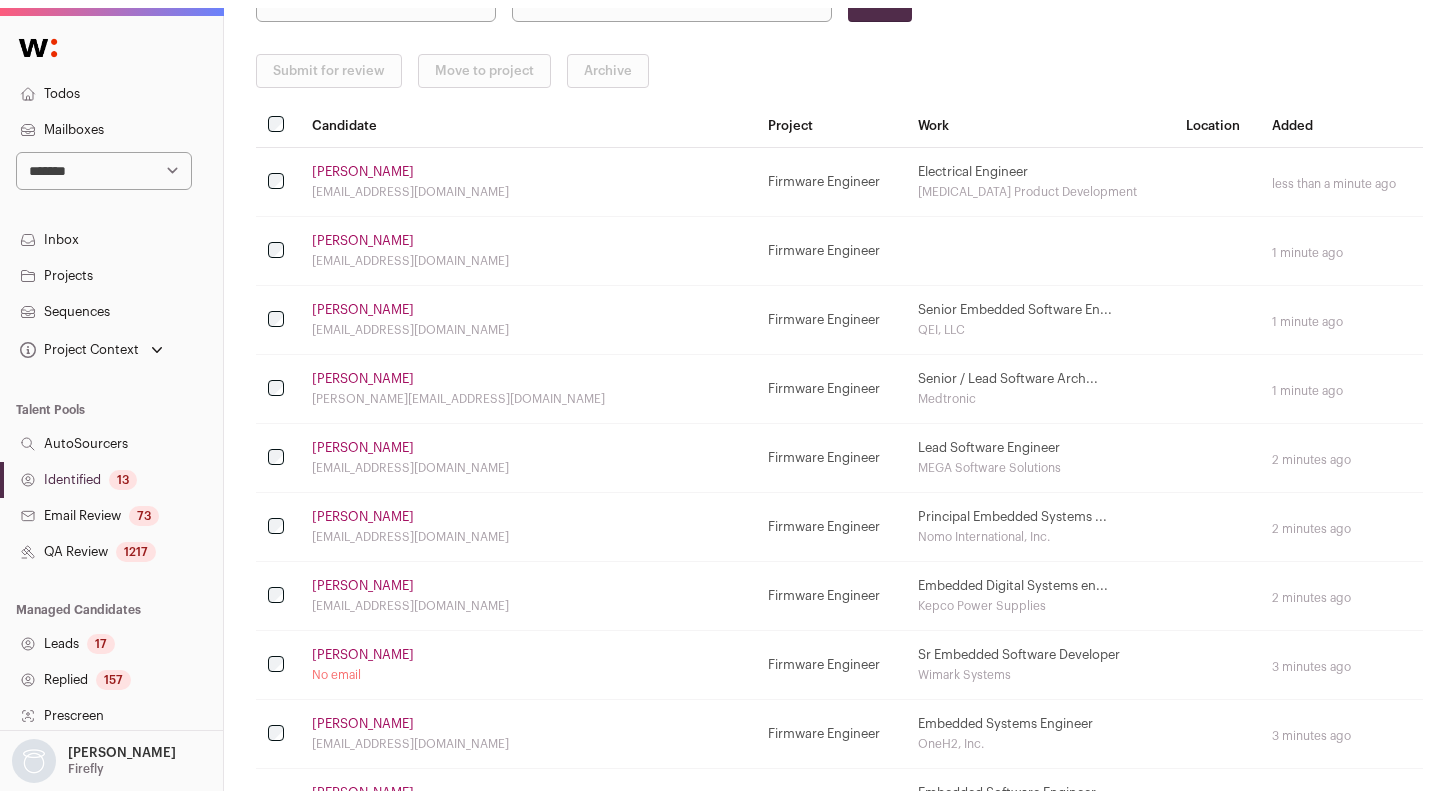 scroll, scrollTop: 0, scrollLeft: 0, axis: both 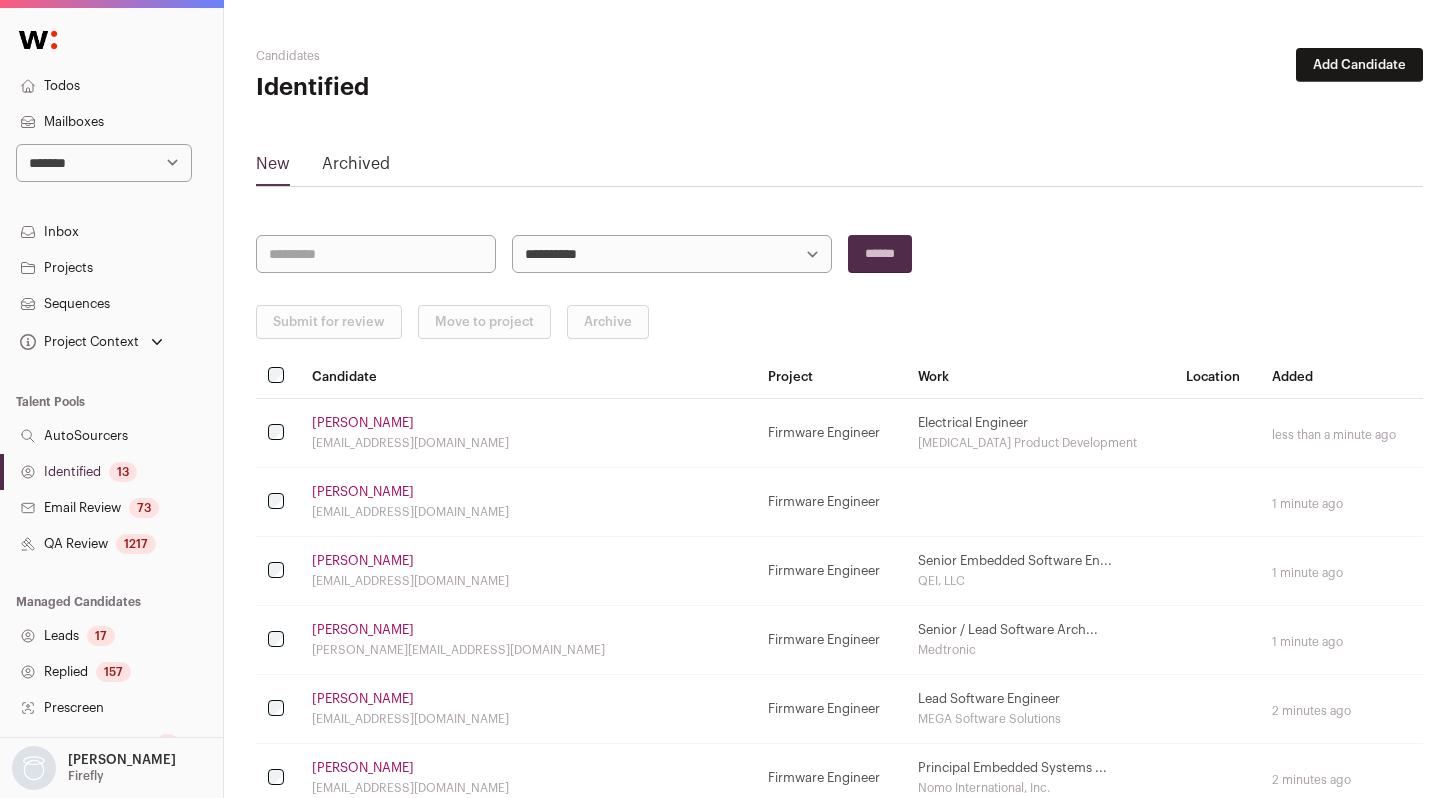 click on "Identified
13" at bounding box center (111, 472) 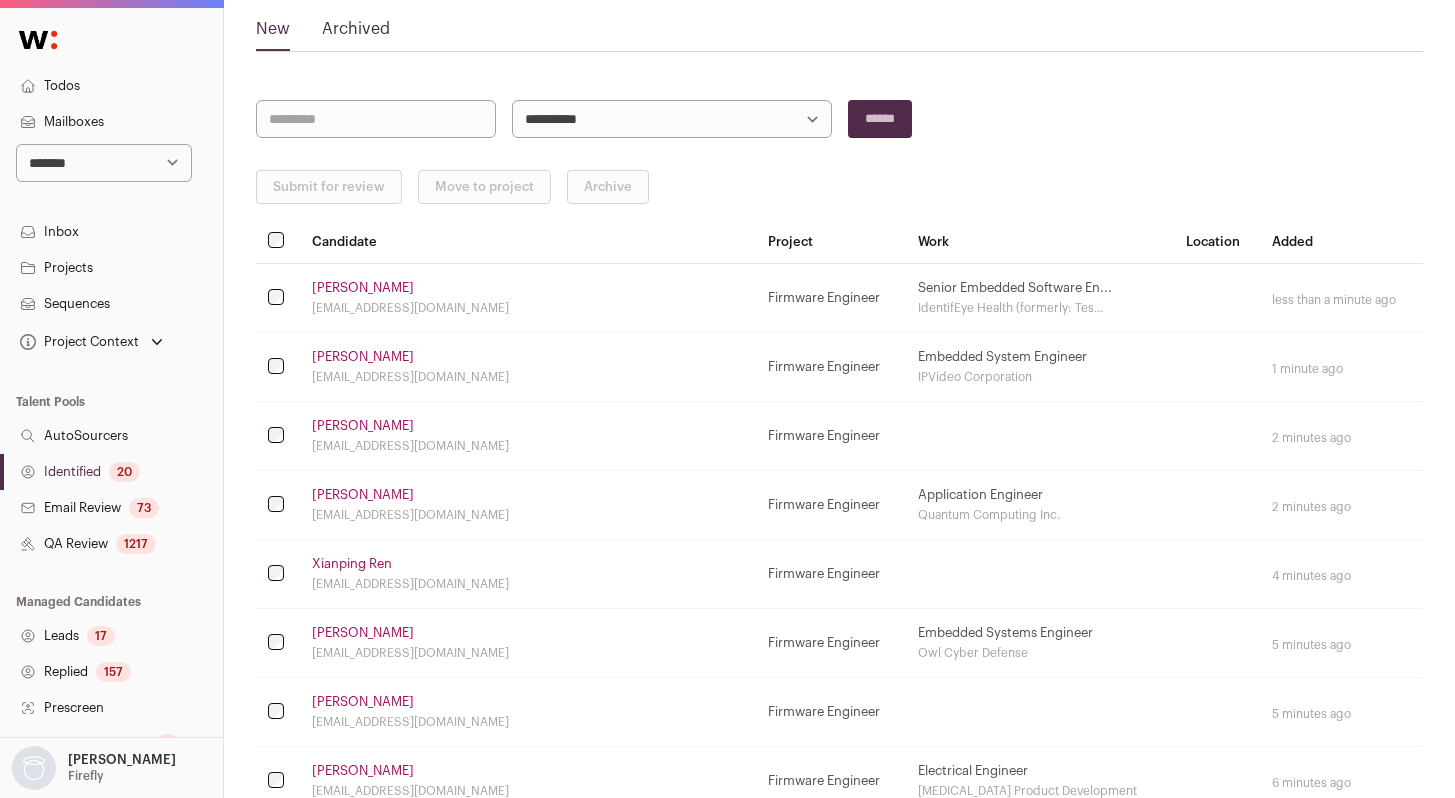 scroll, scrollTop: 186, scrollLeft: 0, axis: vertical 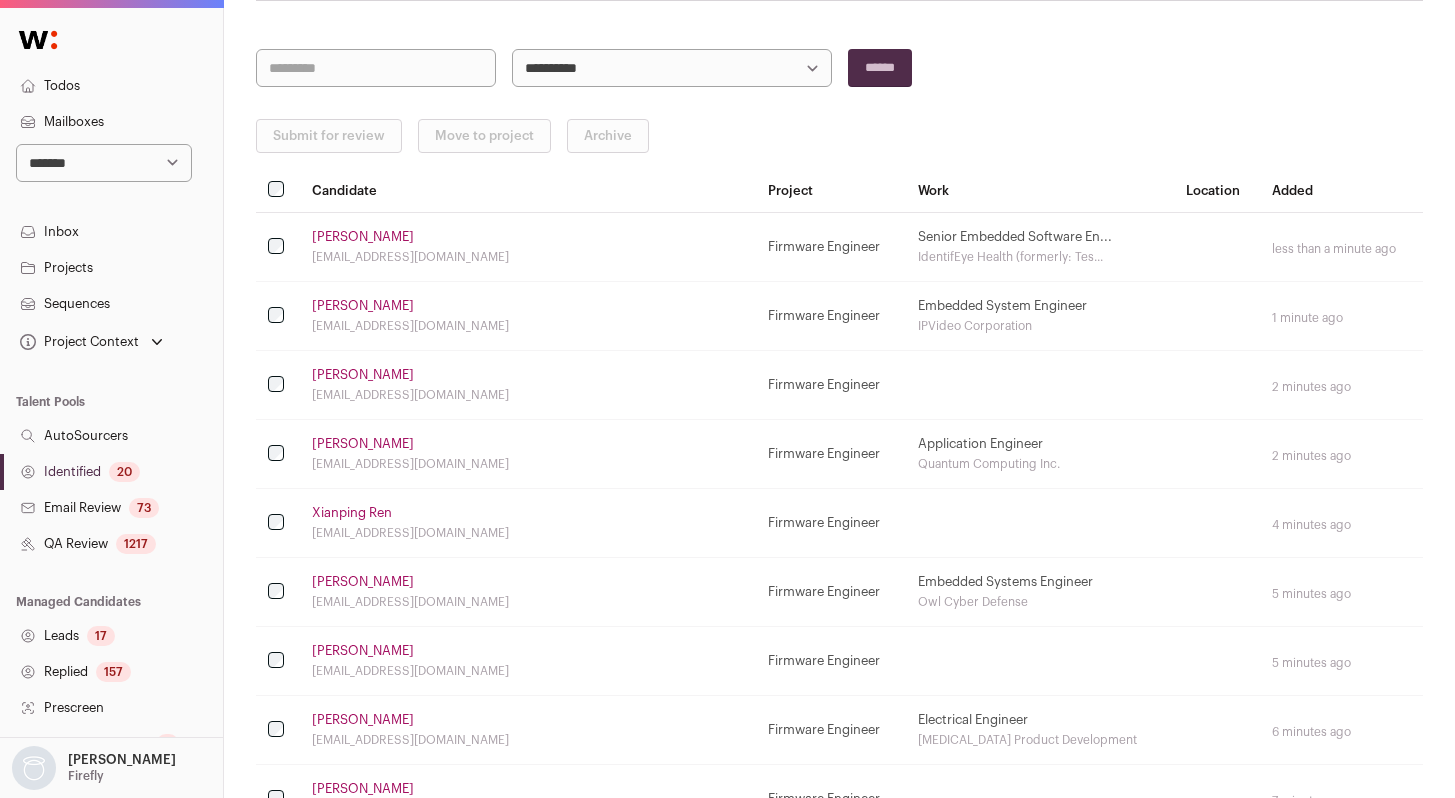 click on "Dylan Hoffman" at bounding box center [363, 444] 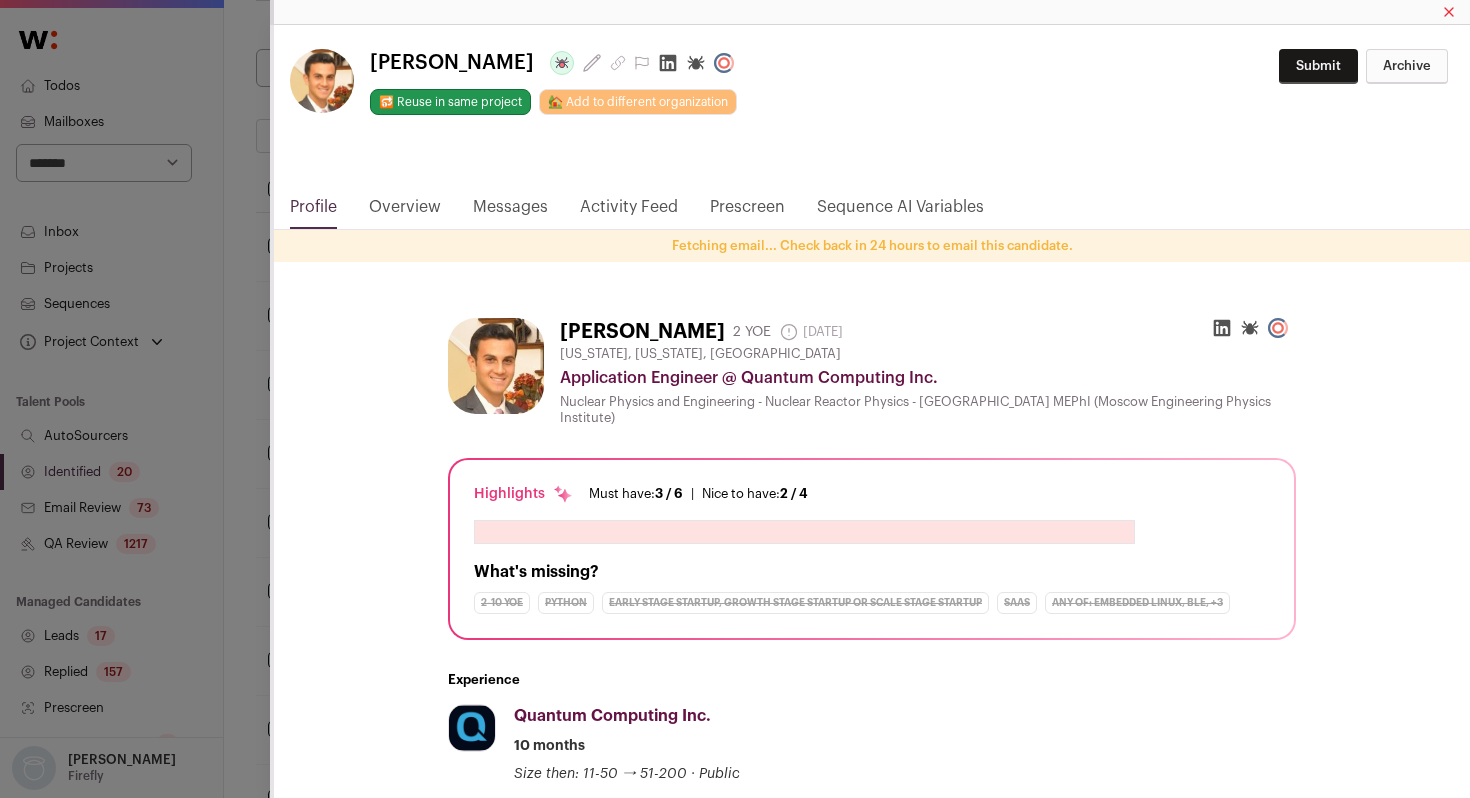 click 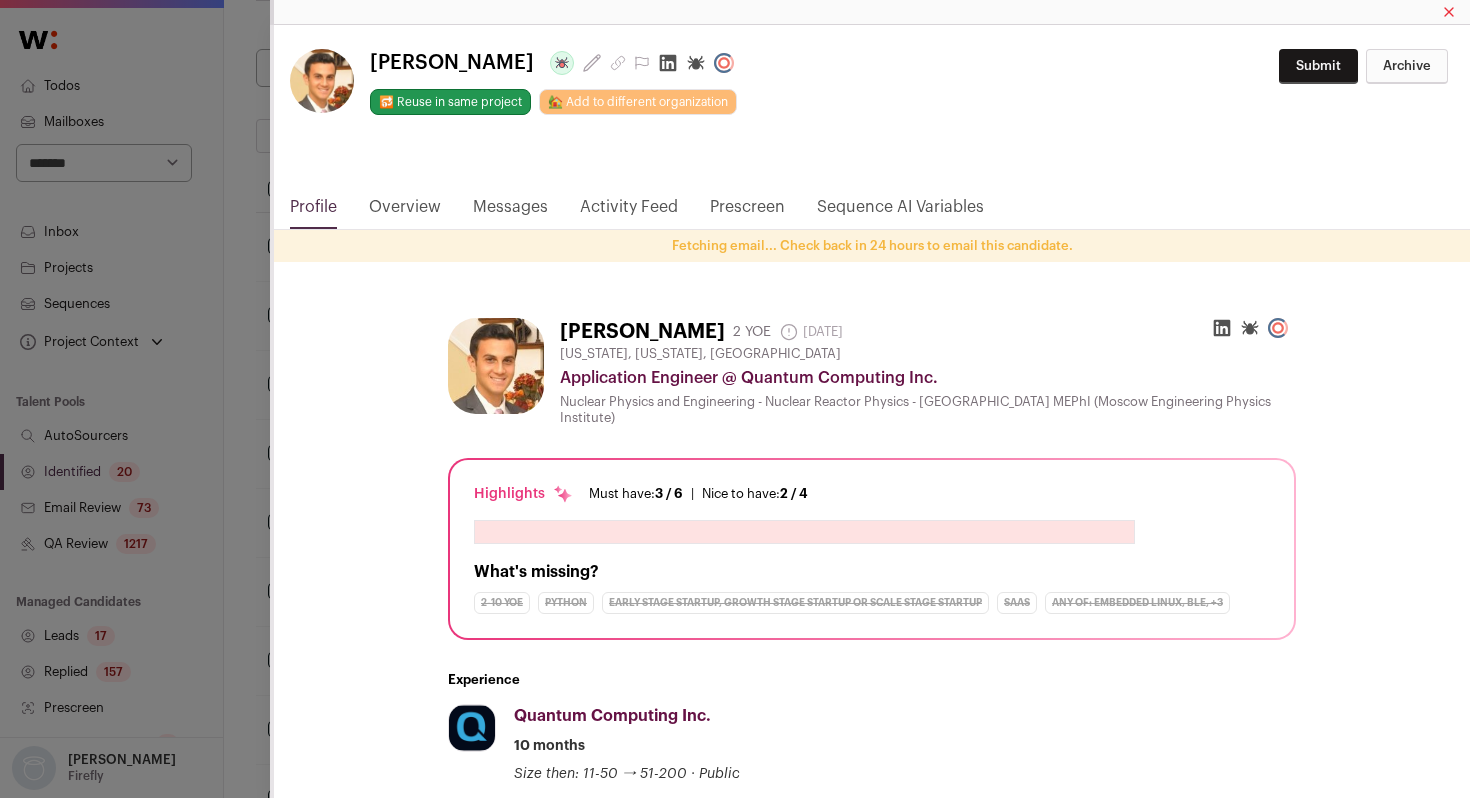 click on "**********" at bounding box center [735, 399] 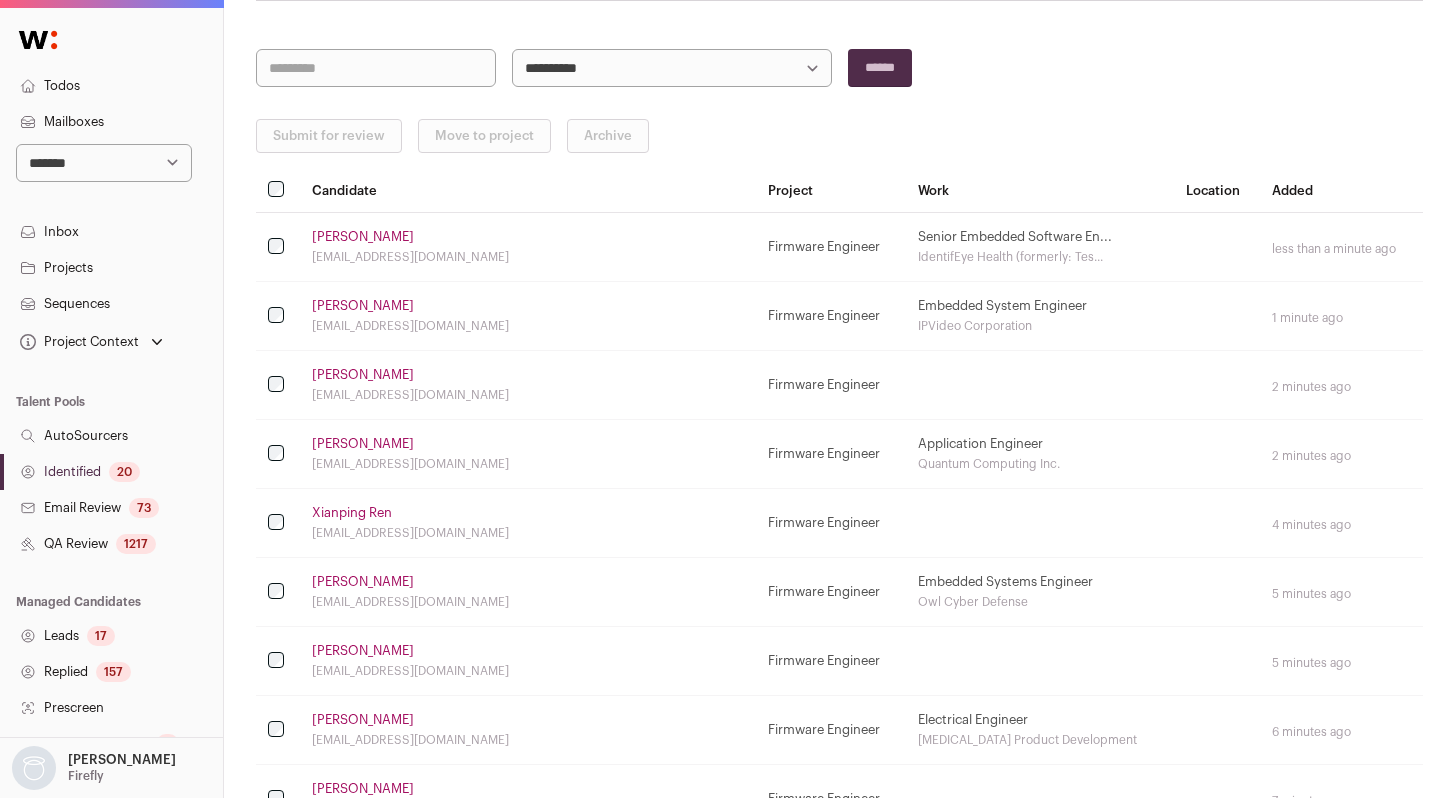 click on "Xianping Ren" at bounding box center (352, 513) 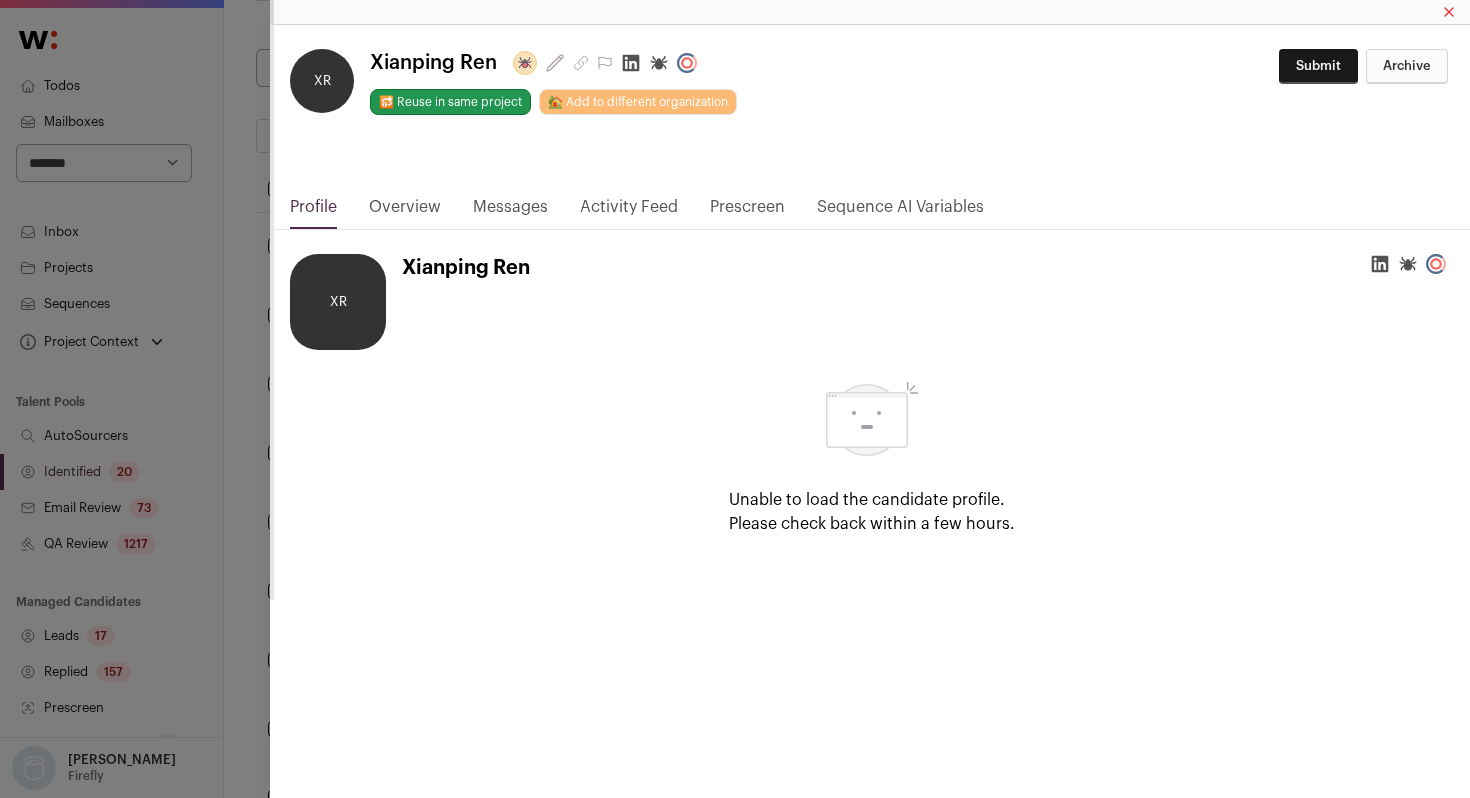 click on "**********" at bounding box center [735, 759] 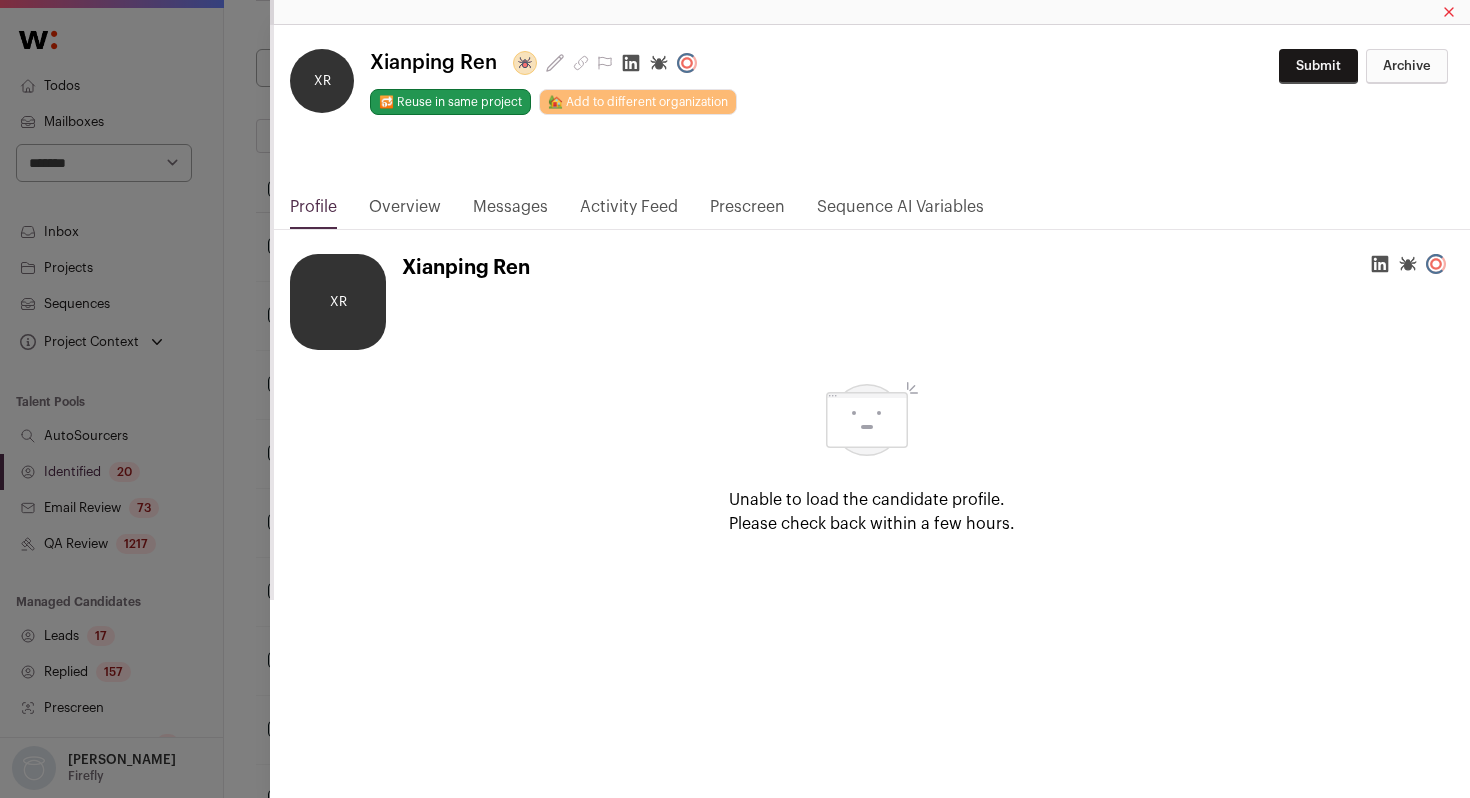 click 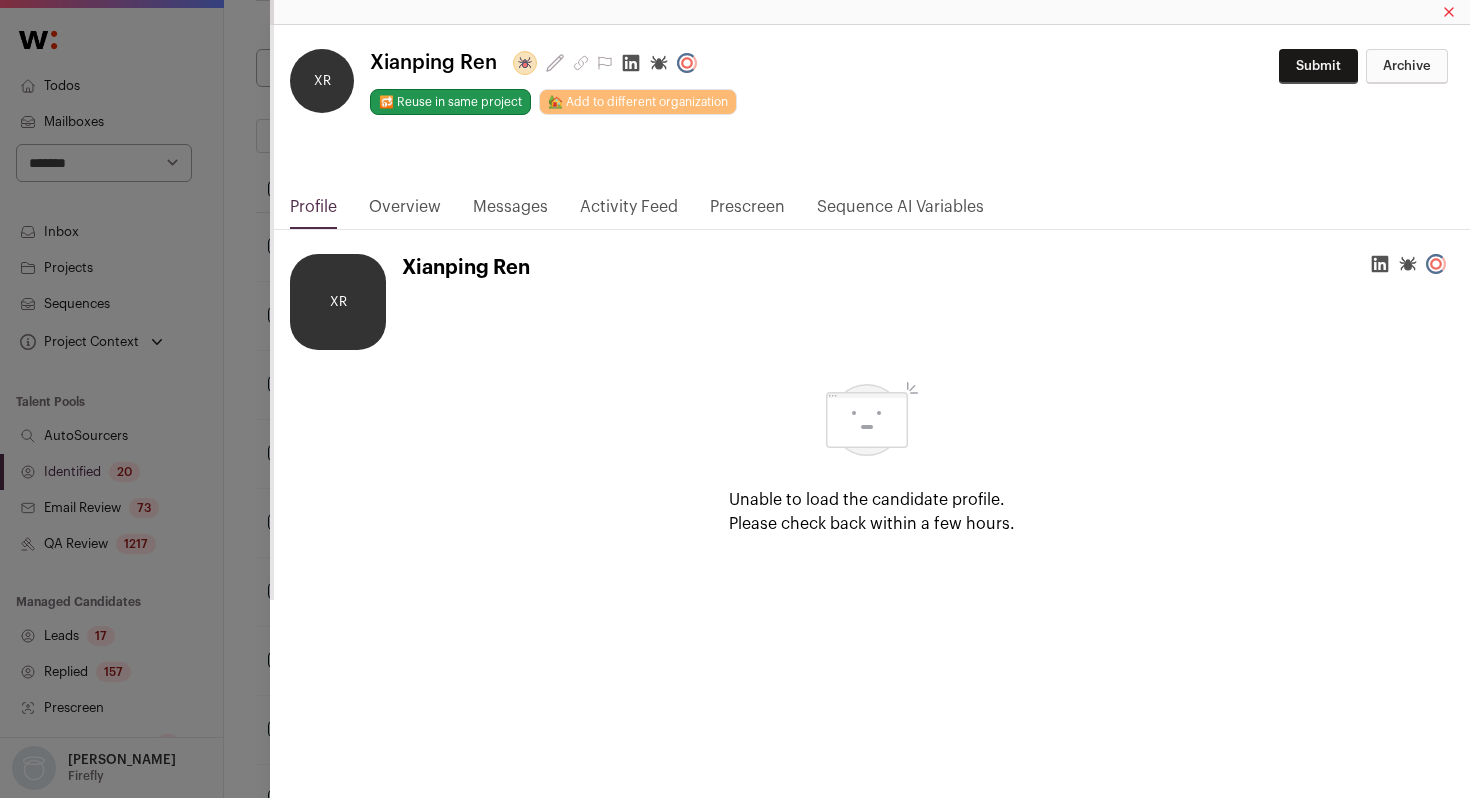 click on "**********" at bounding box center [735, 399] 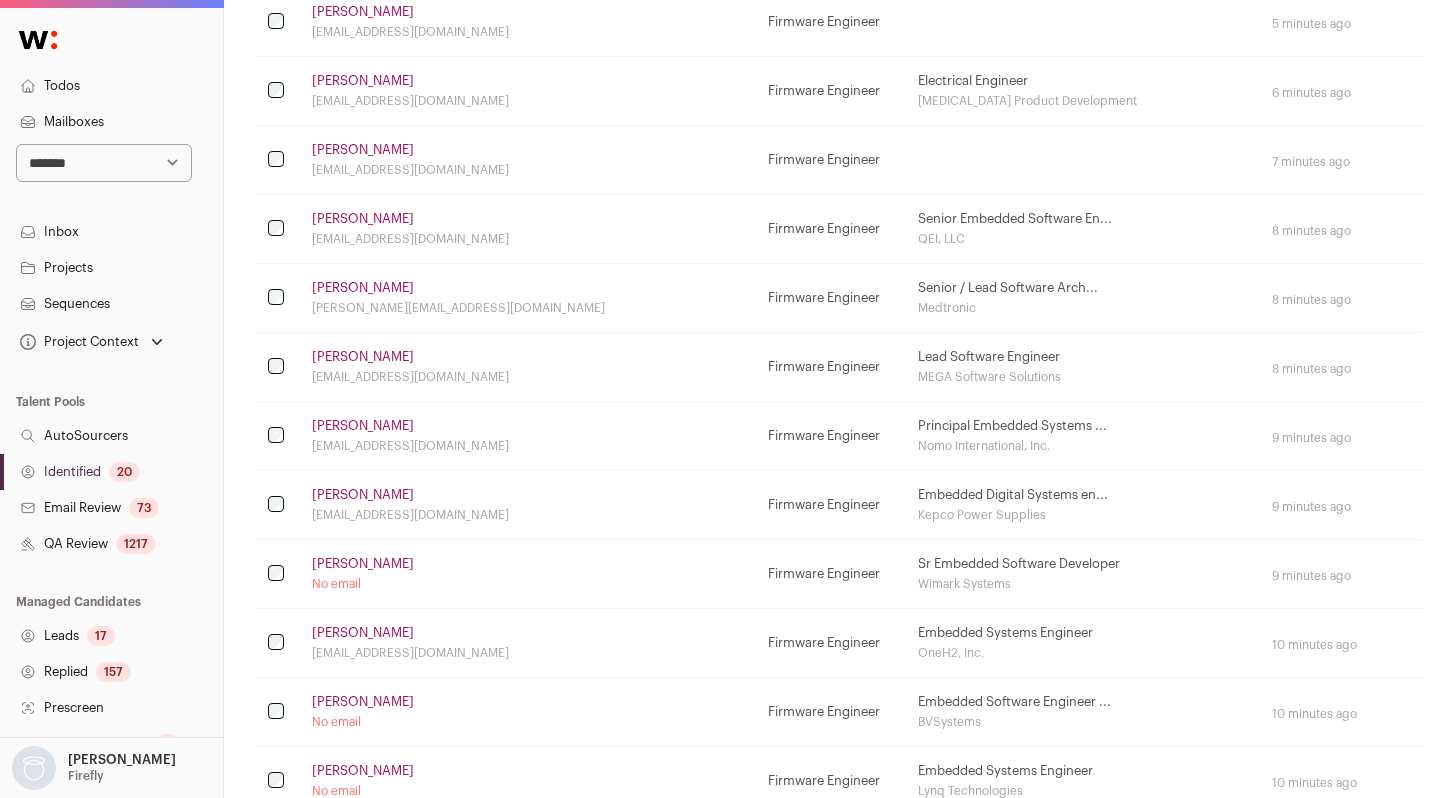 scroll, scrollTop: 863, scrollLeft: 0, axis: vertical 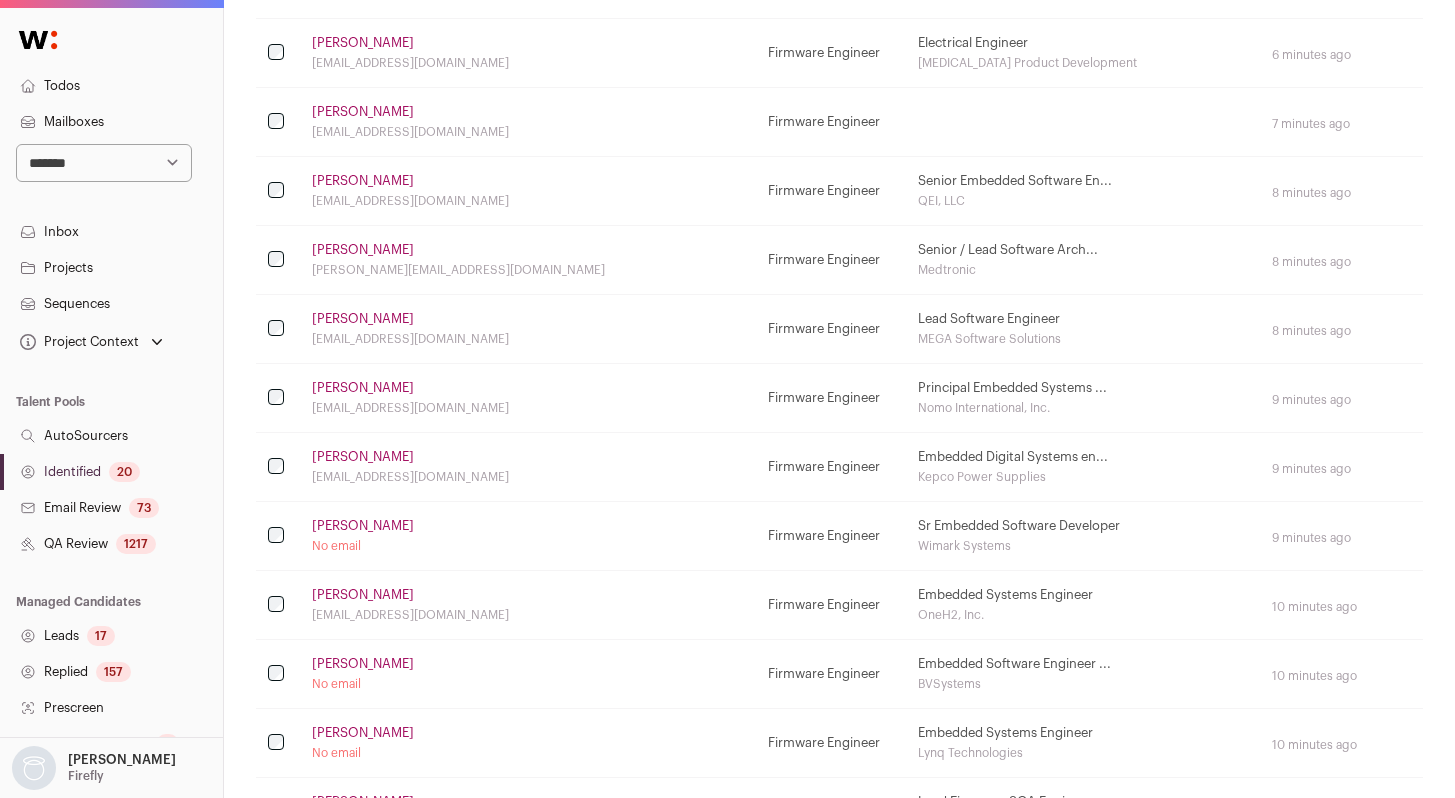 click on "Leonid Khlebushchev" at bounding box center (363, 526) 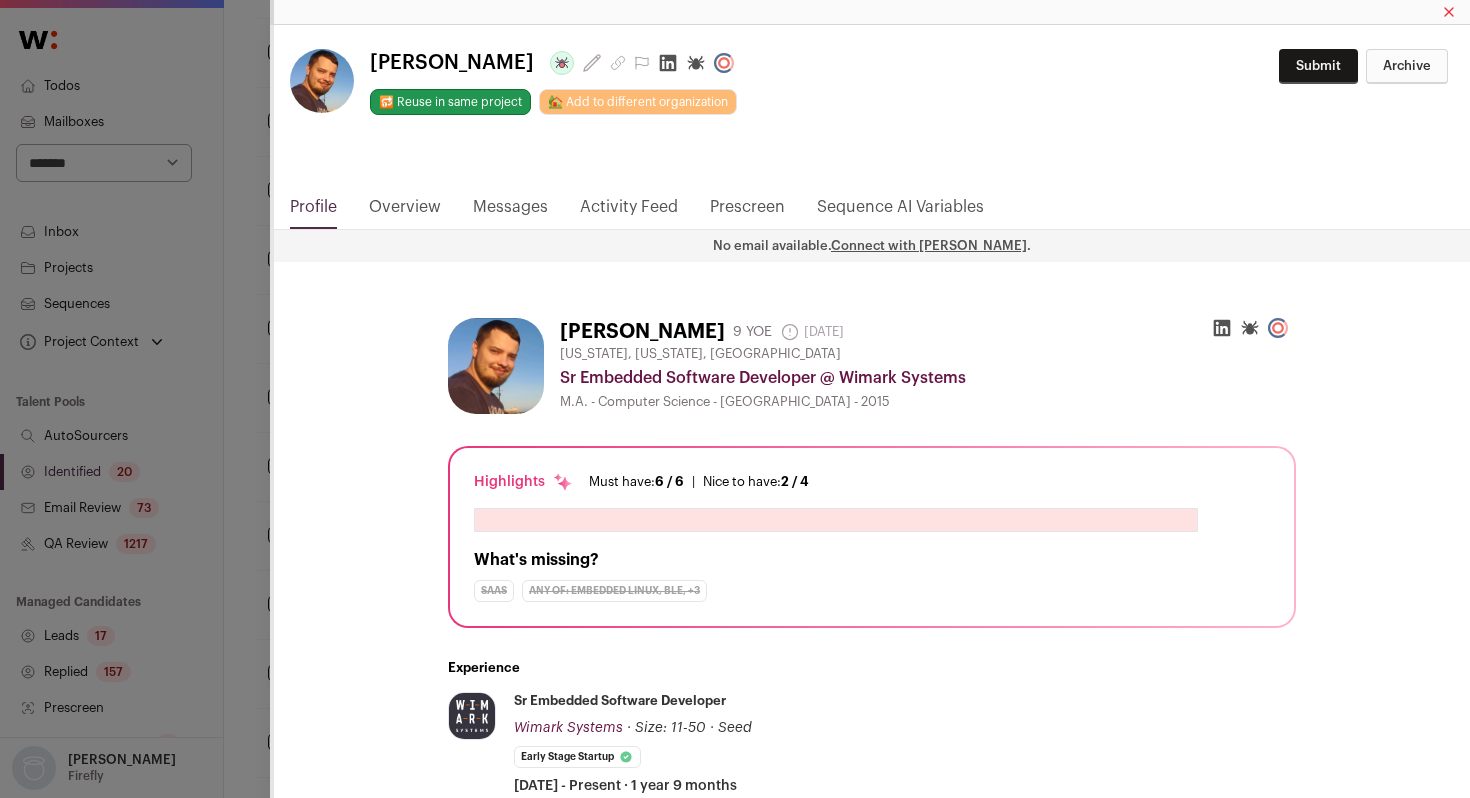 click 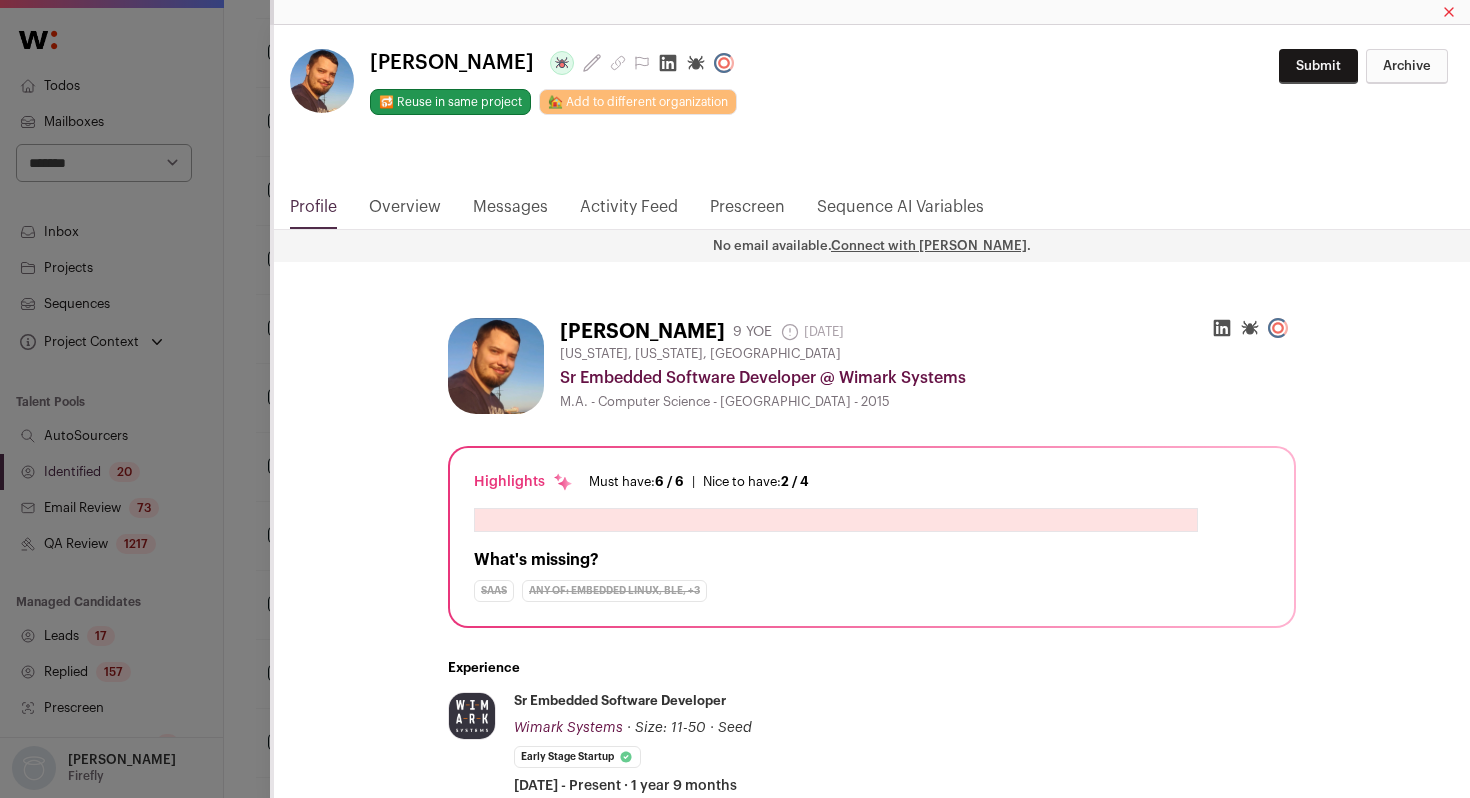 click on "**********" at bounding box center [735, 399] 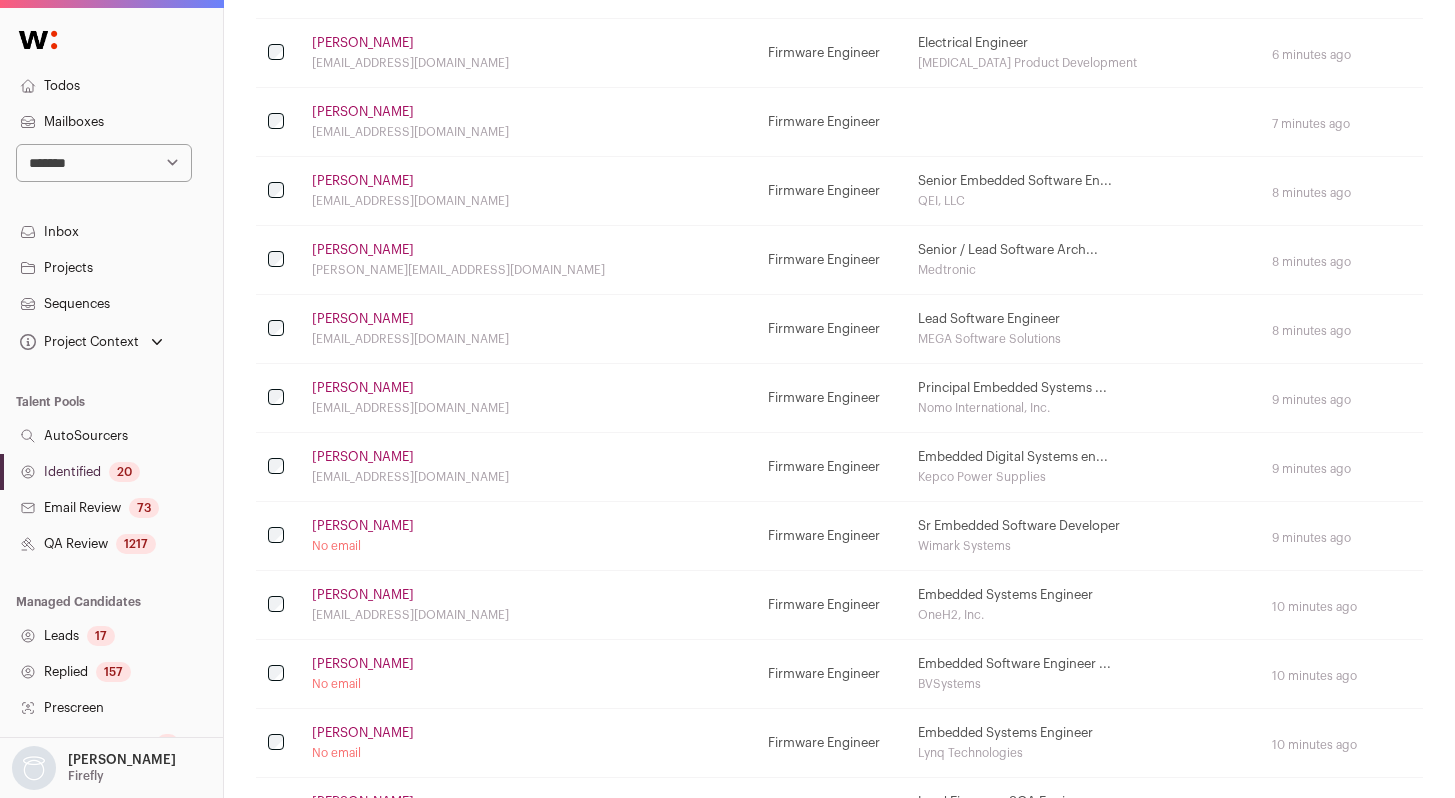 click on "Michael T." at bounding box center [363, 664] 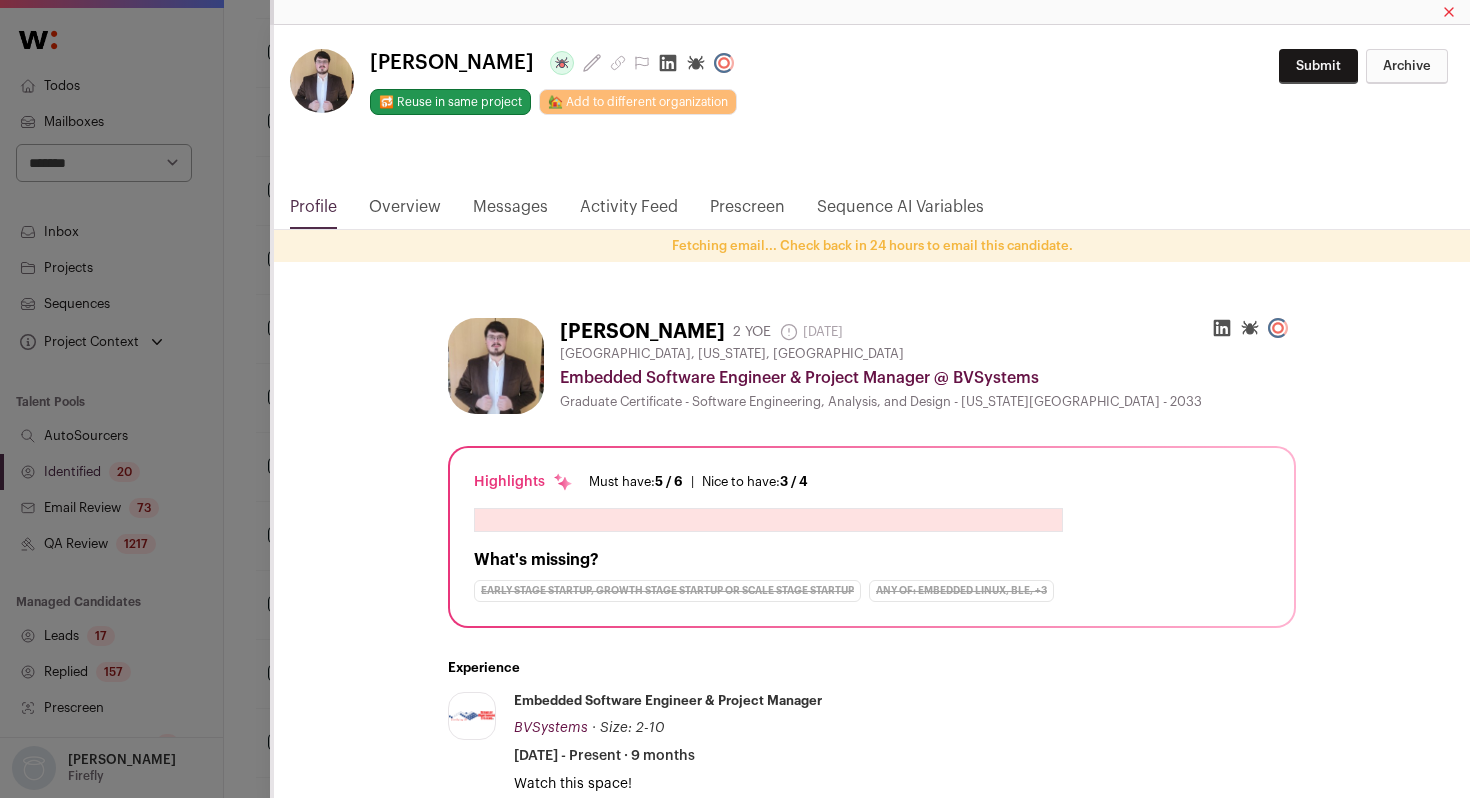 click 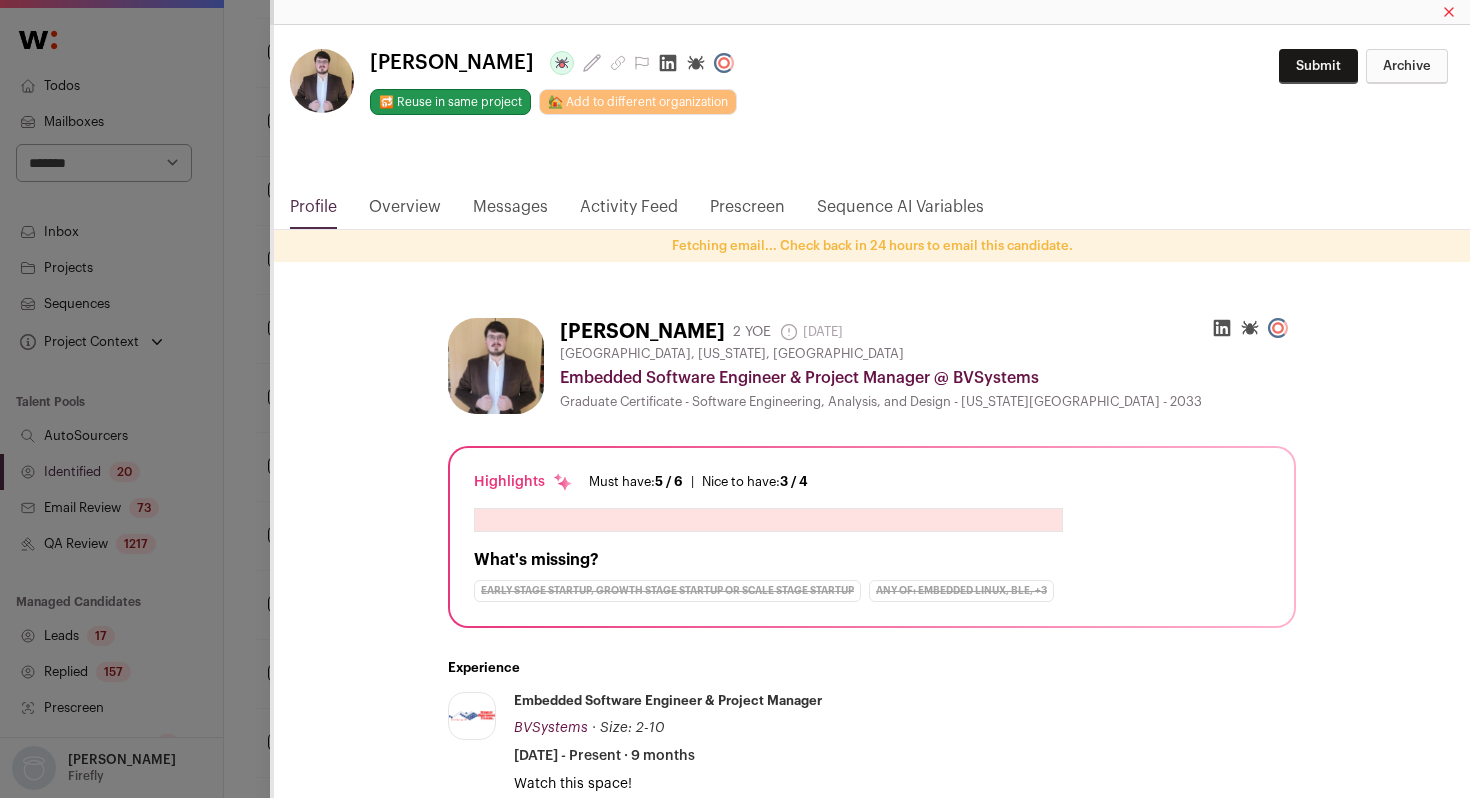 click on "**********" at bounding box center [735, 399] 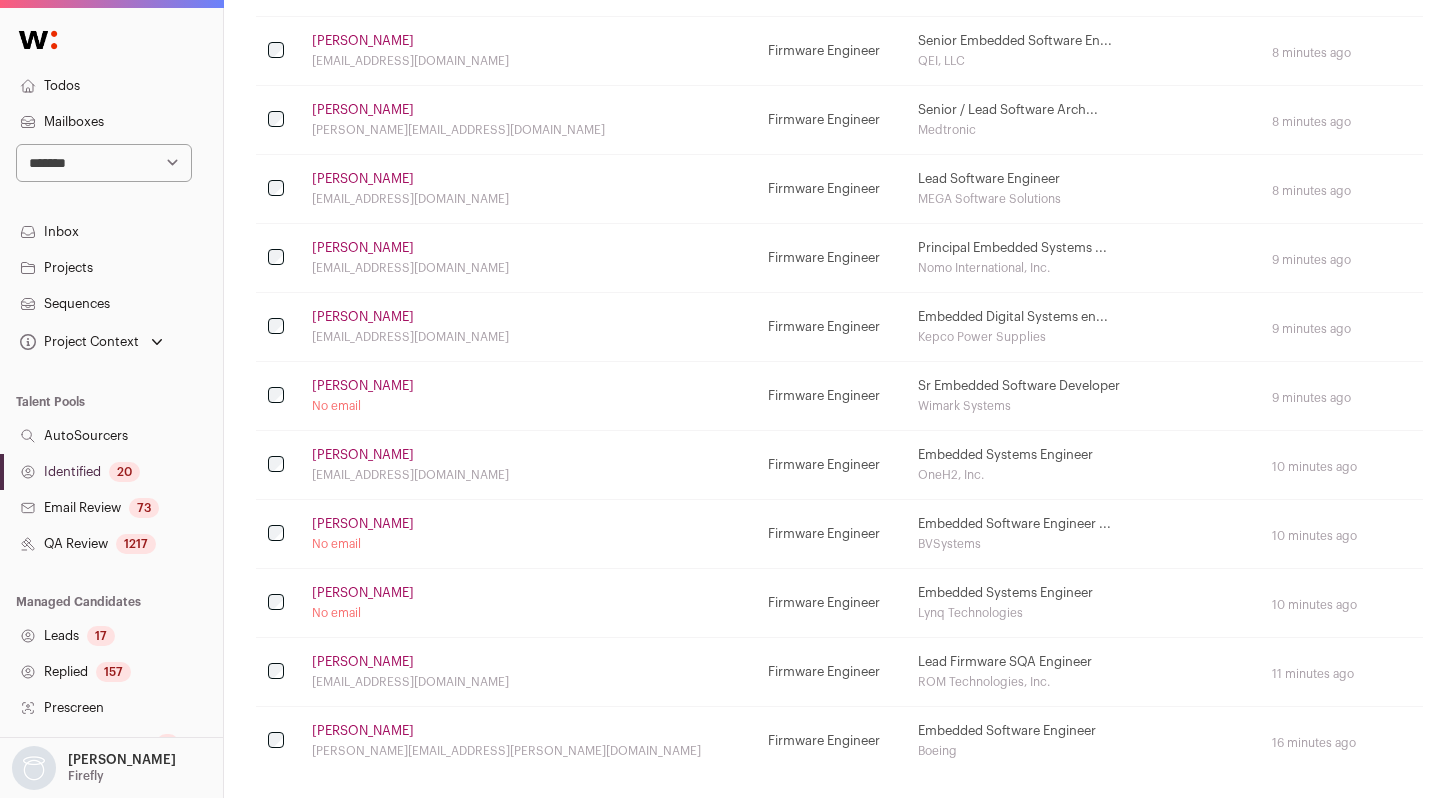 scroll, scrollTop: 1092, scrollLeft: 0, axis: vertical 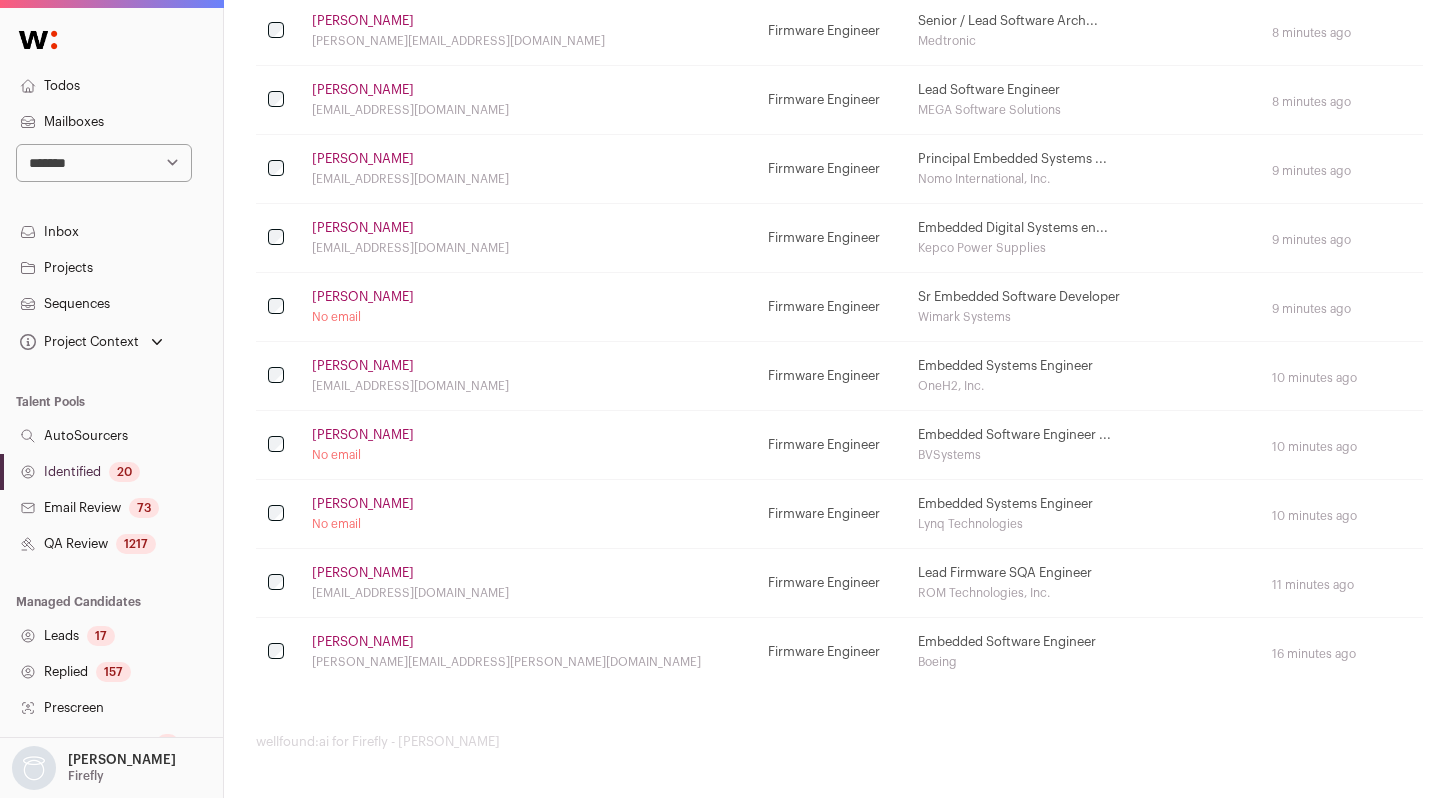 click on "Jonathan Guo" at bounding box center (363, 504) 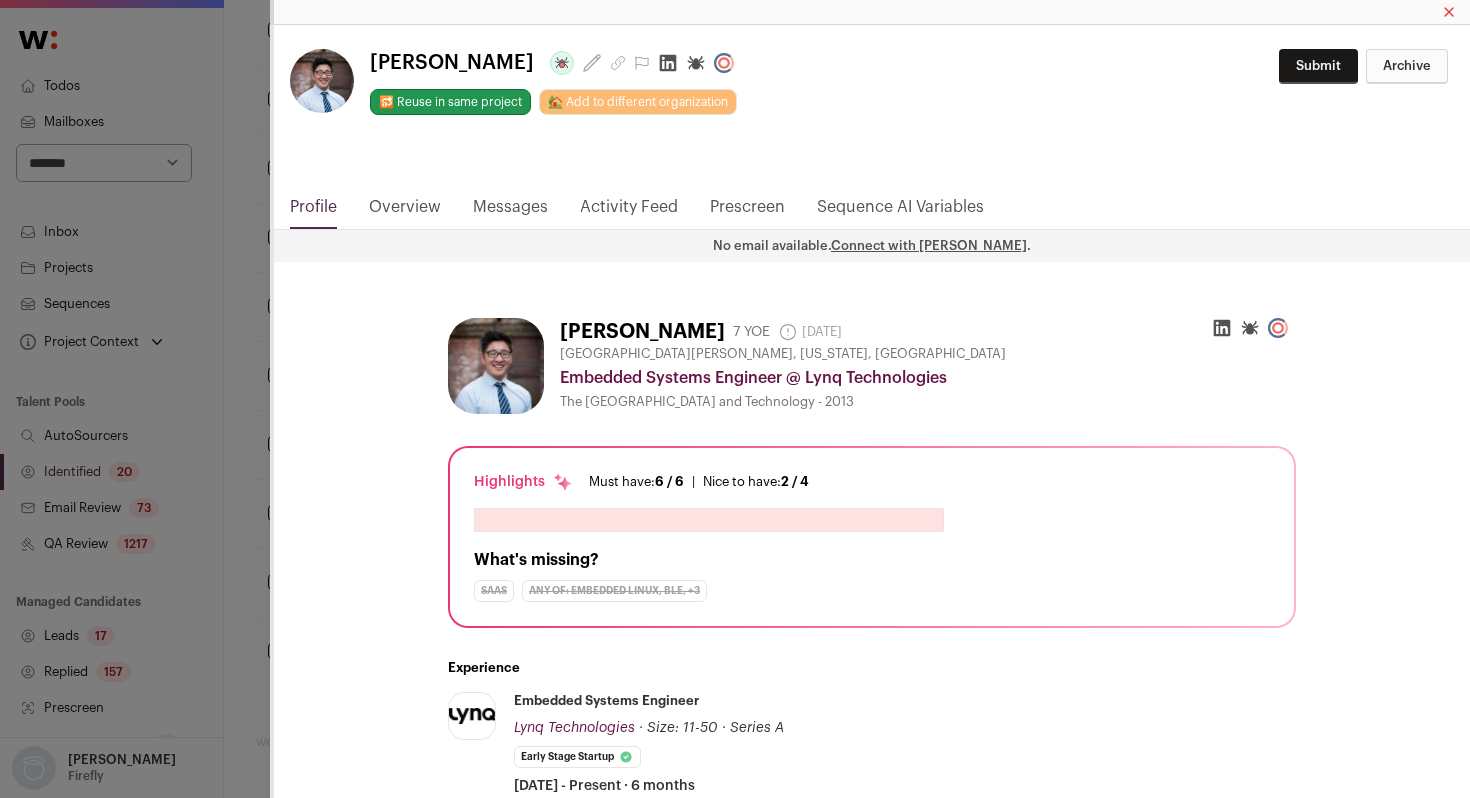 click 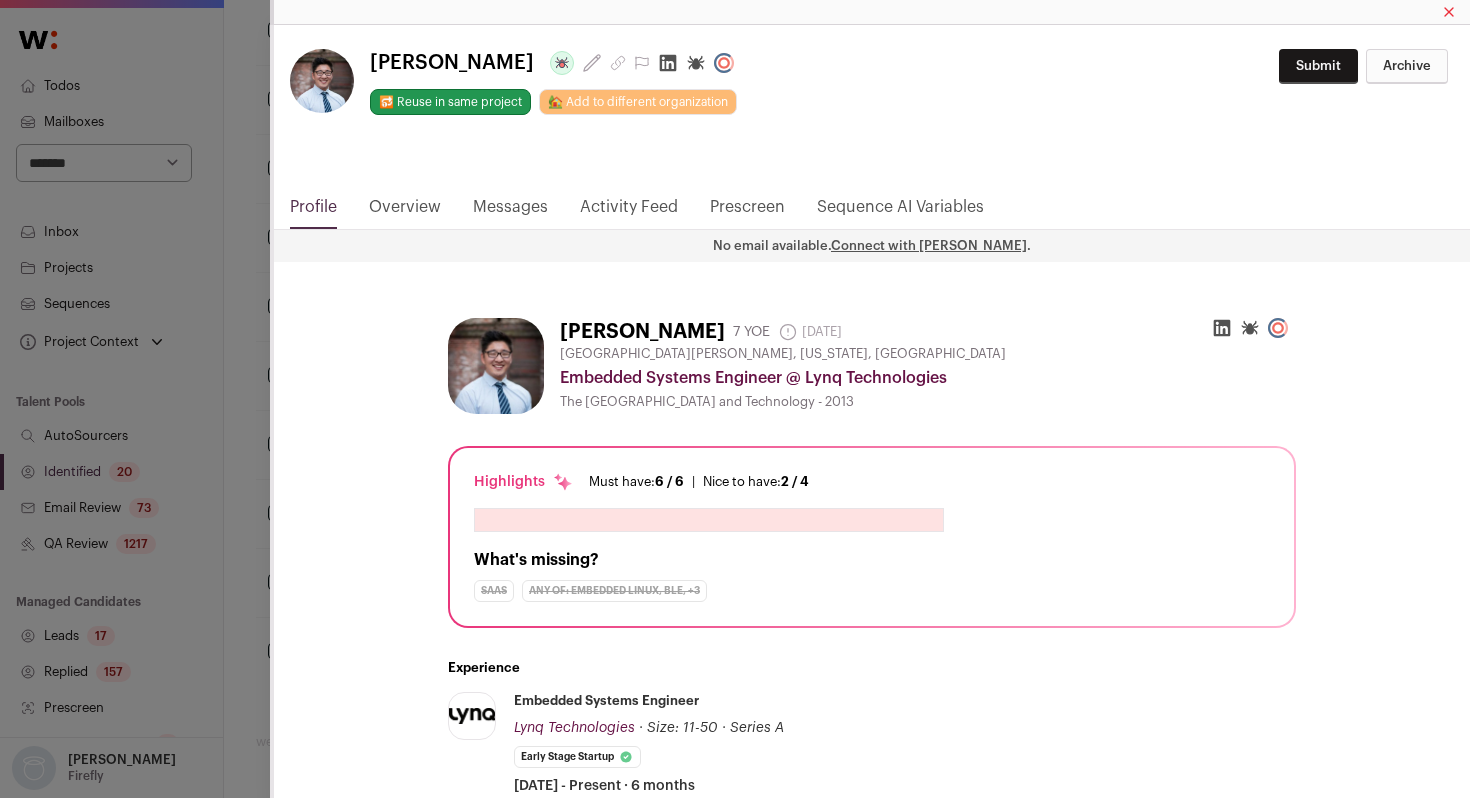 click on "**********" at bounding box center (735, 399) 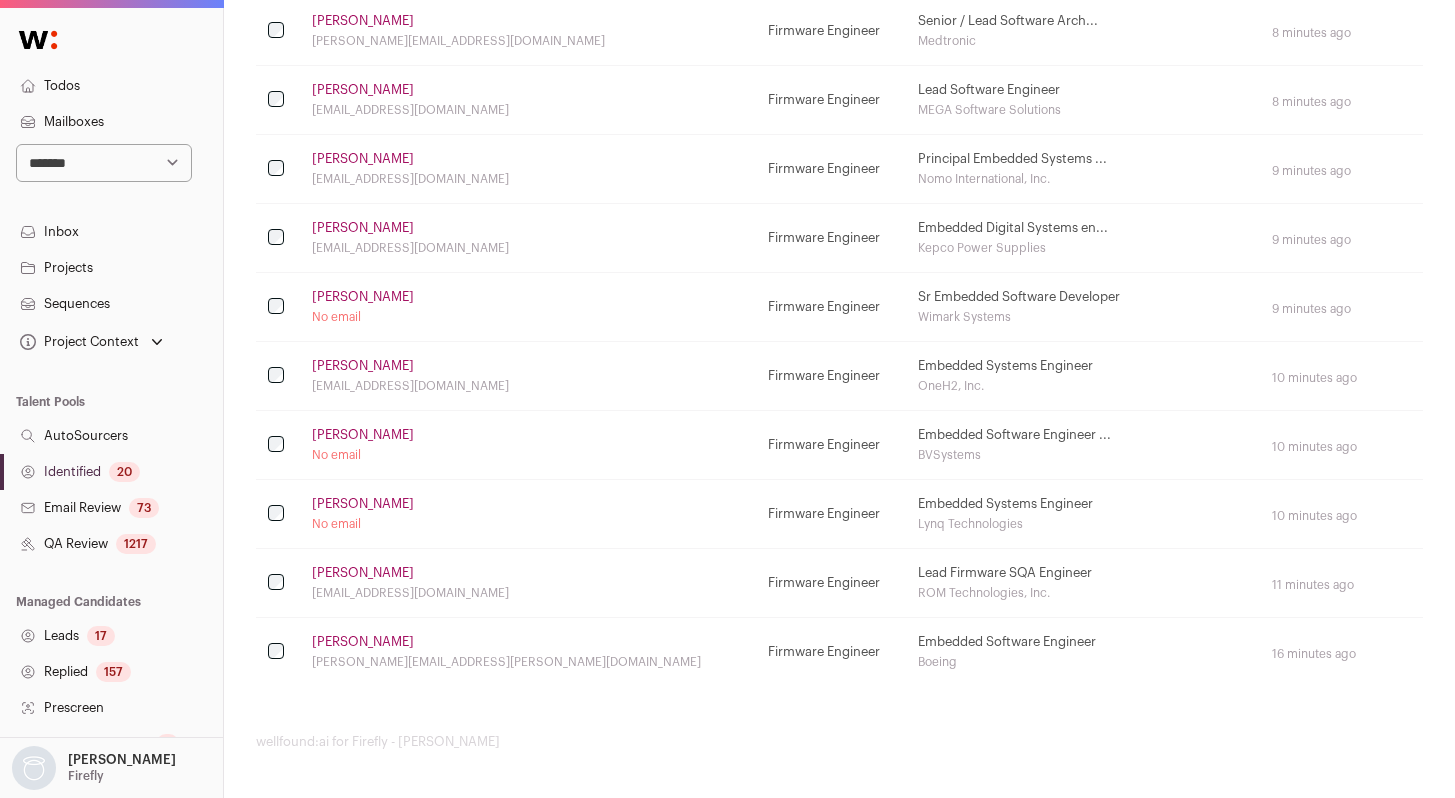 click on "Scott Packer" at bounding box center (363, 573) 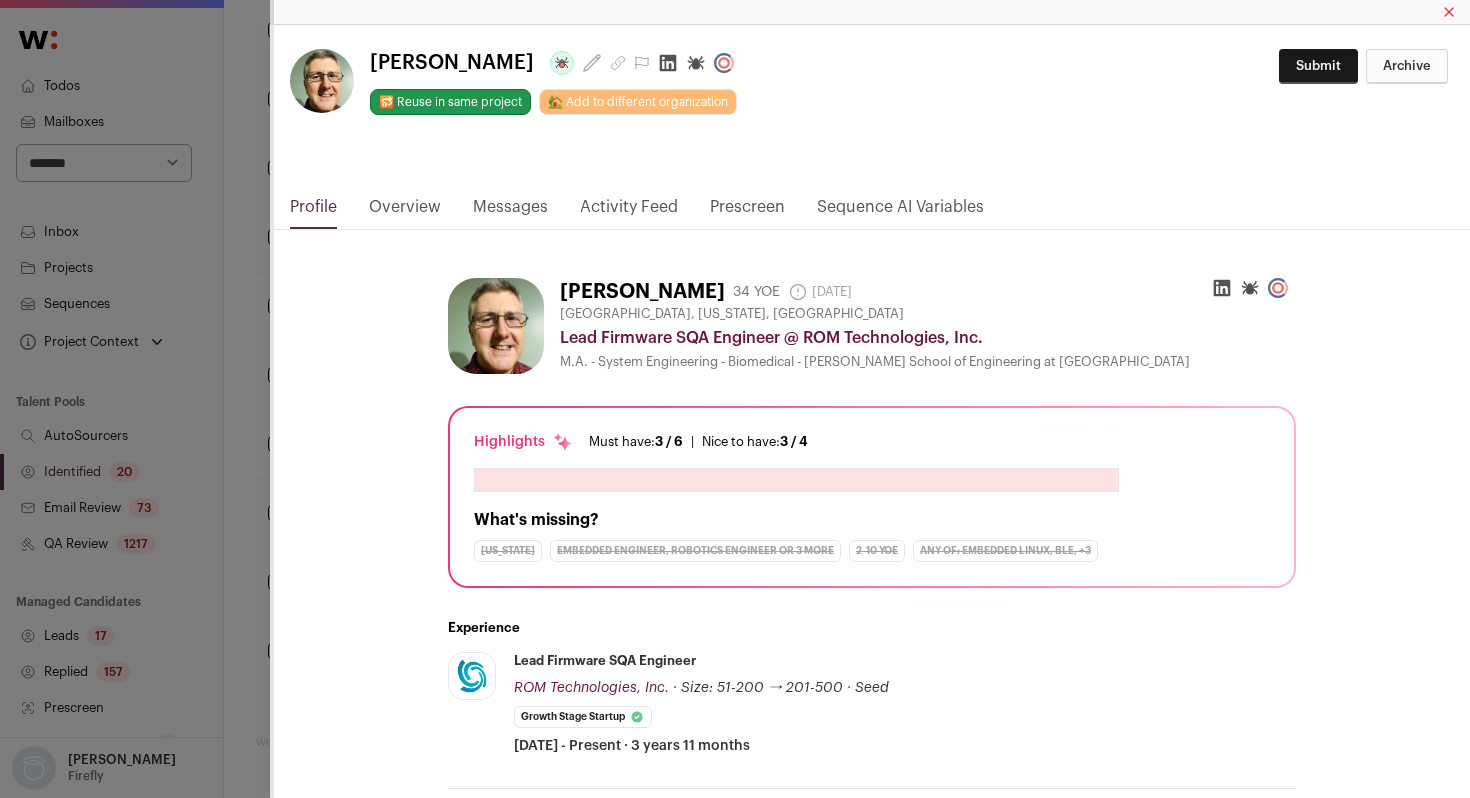 click 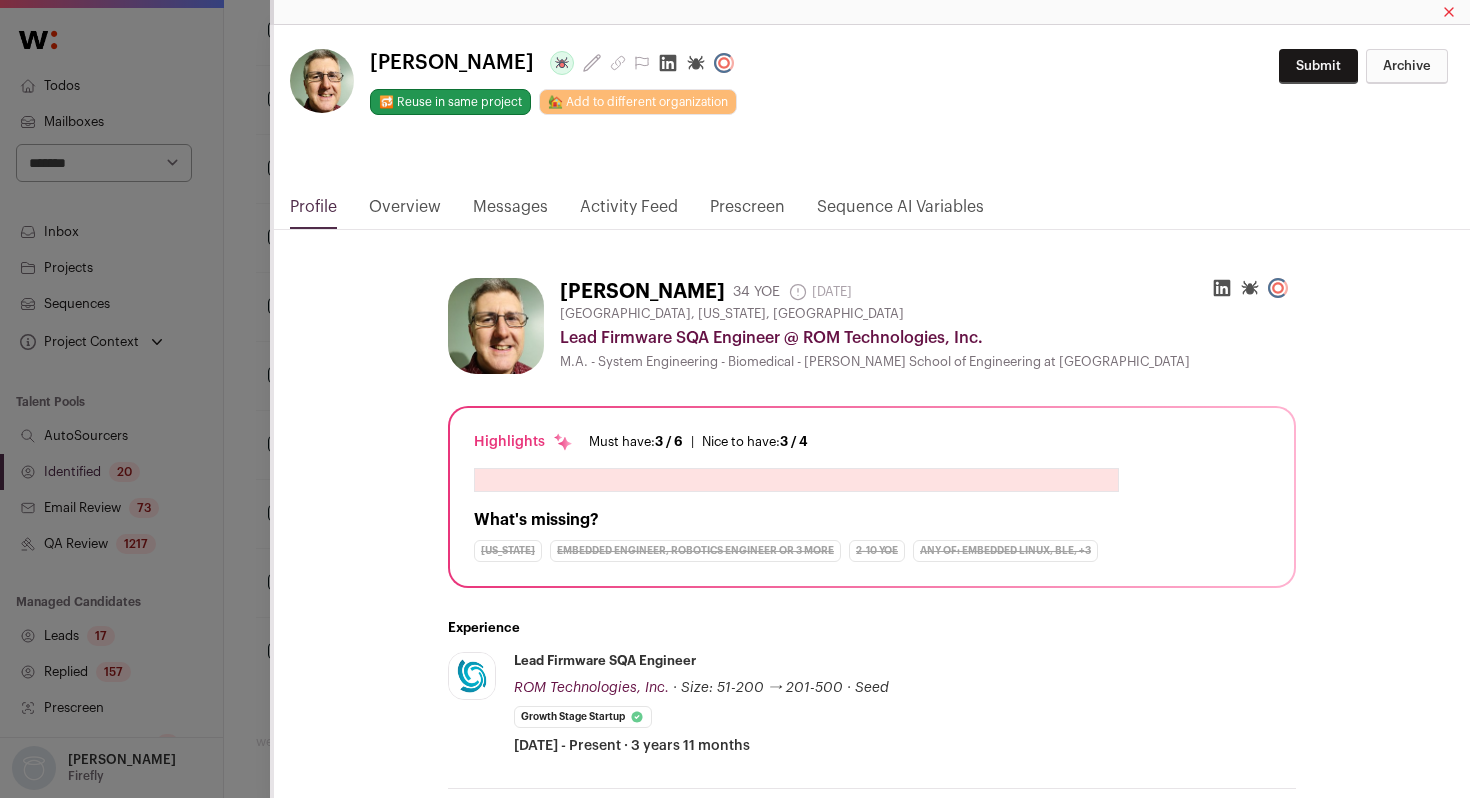 click on "**********" at bounding box center (735, 399) 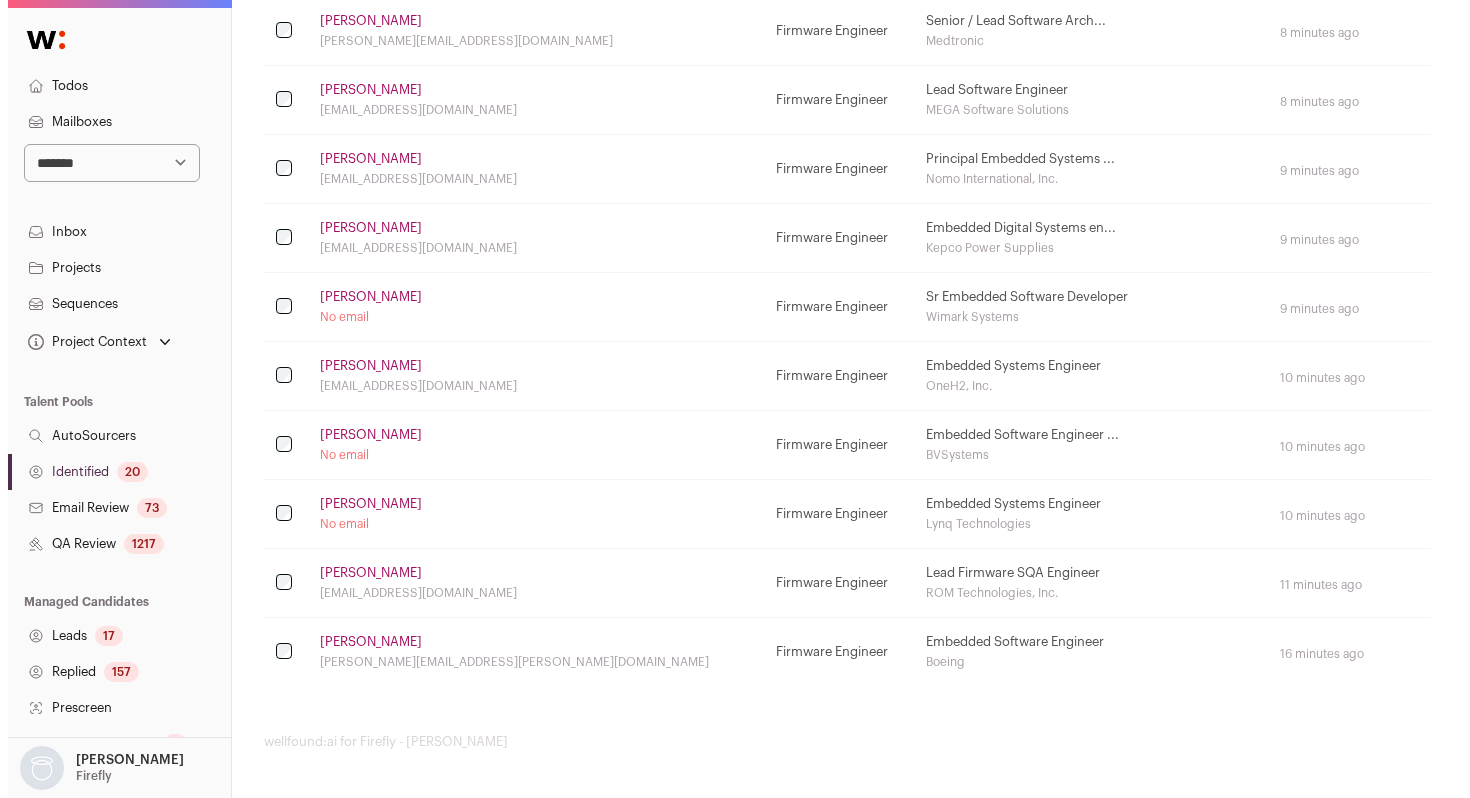 scroll, scrollTop: 0, scrollLeft: 0, axis: both 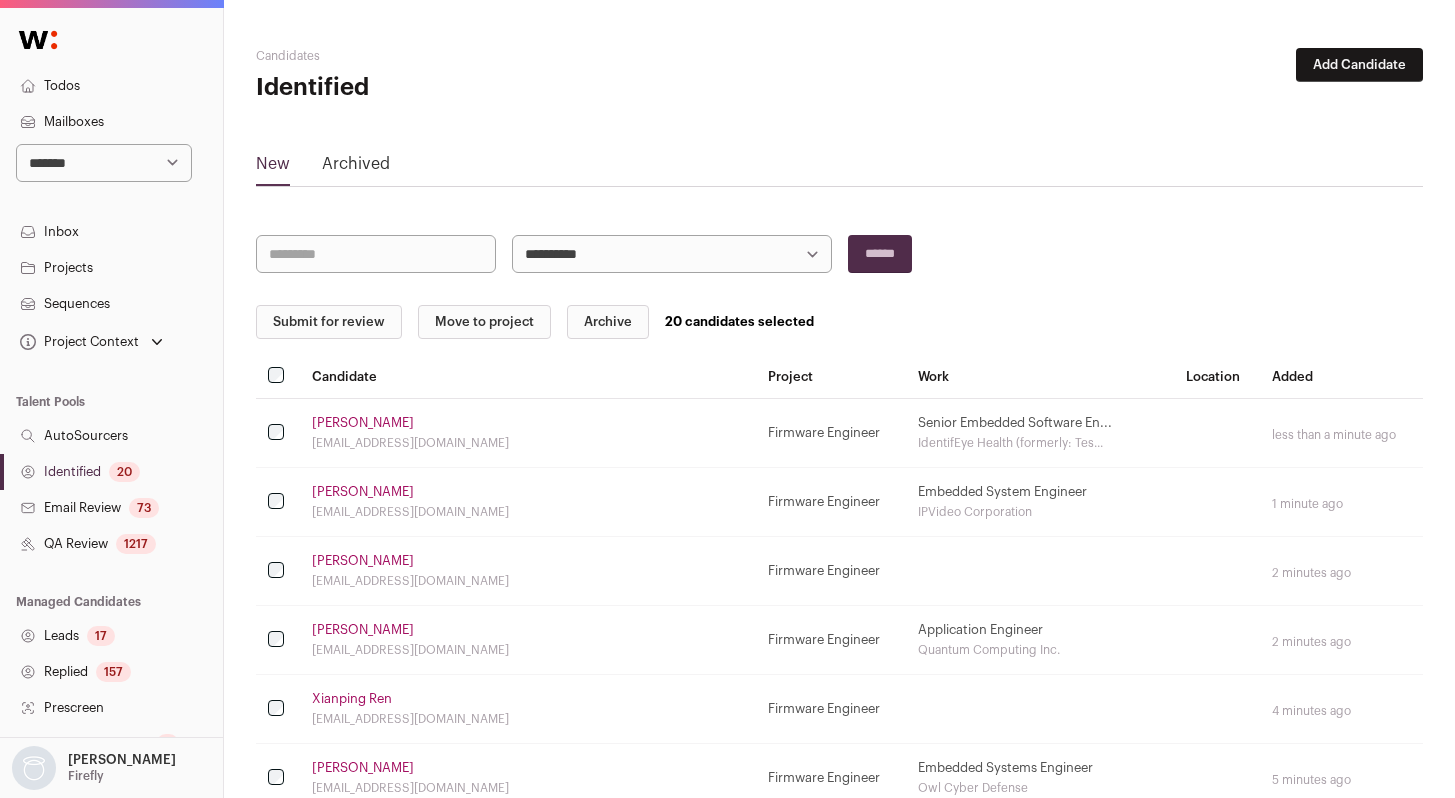 click on "Submit for review" at bounding box center [329, 322] 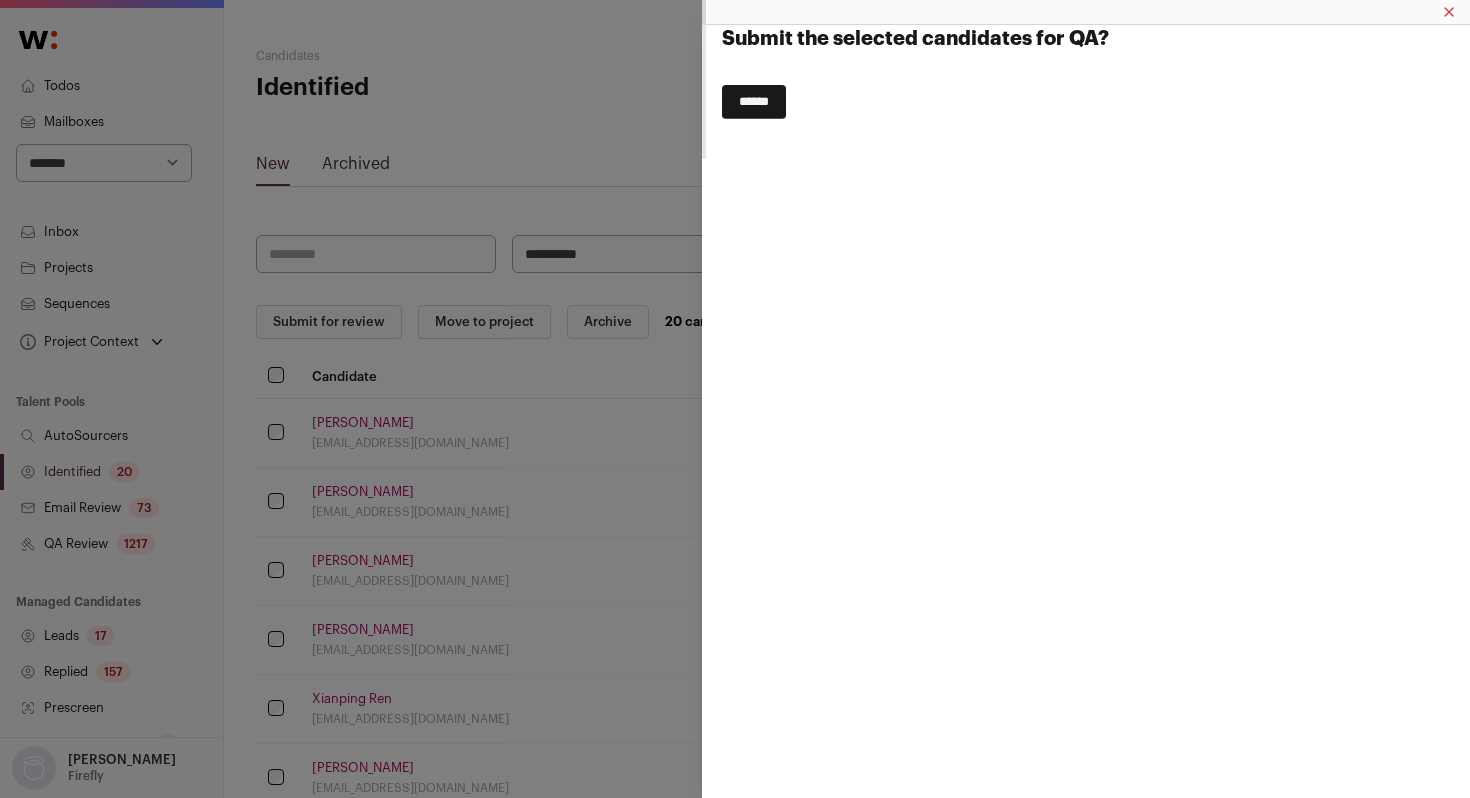 click on "******" at bounding box center (754, 102) 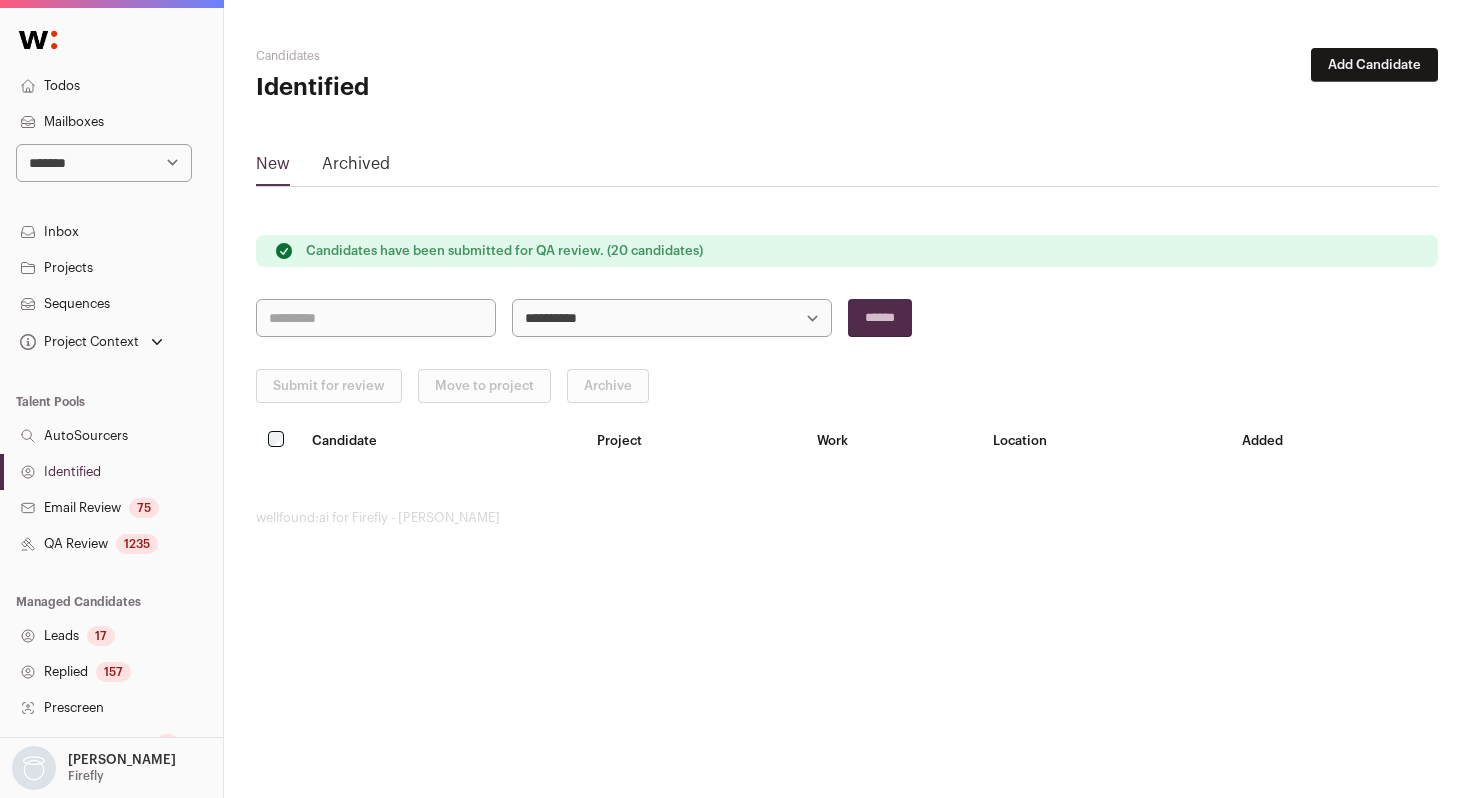click on "**********" at bounding box center [104, 163] 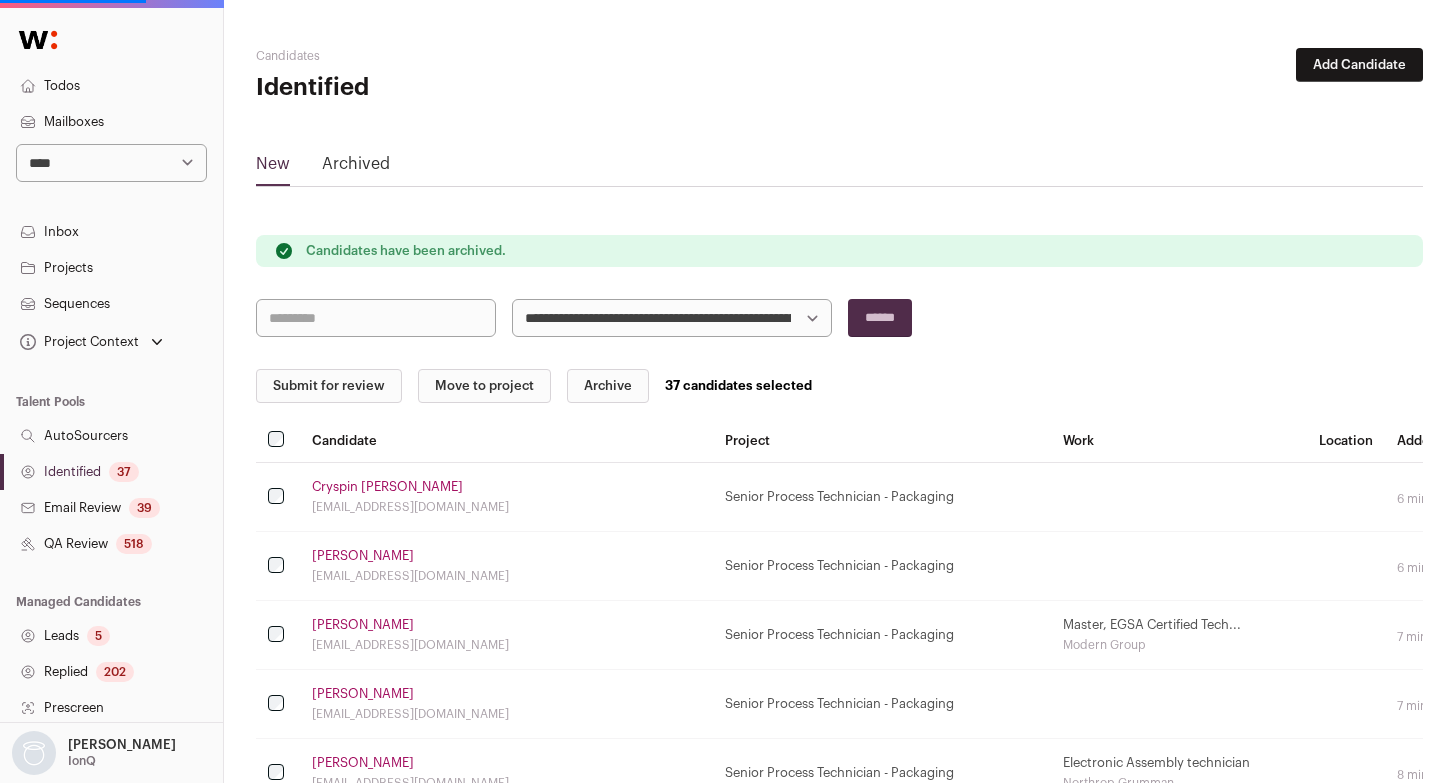 select on "*****" 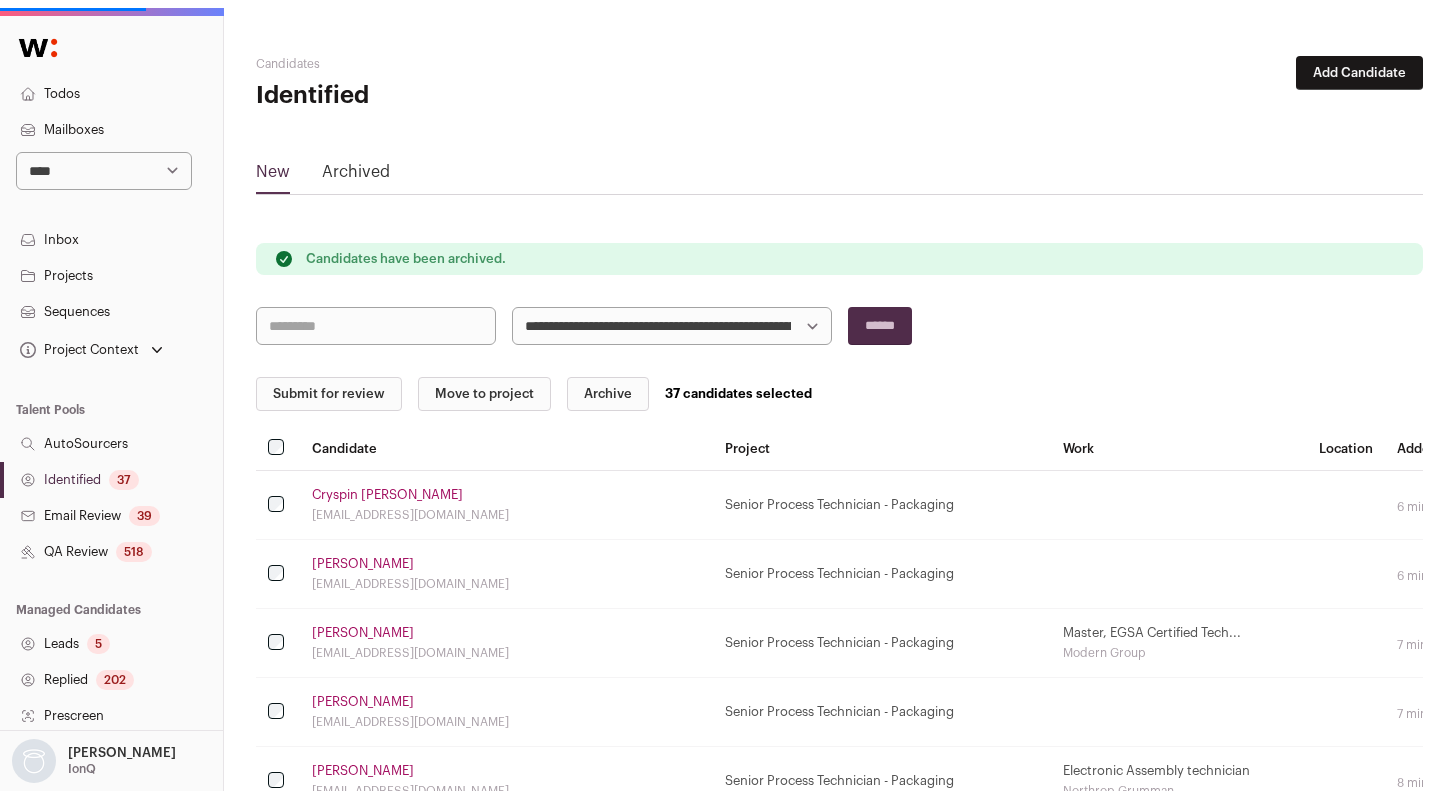 scroll, scrollTop: 0, scrollLeft: 0, axis: both 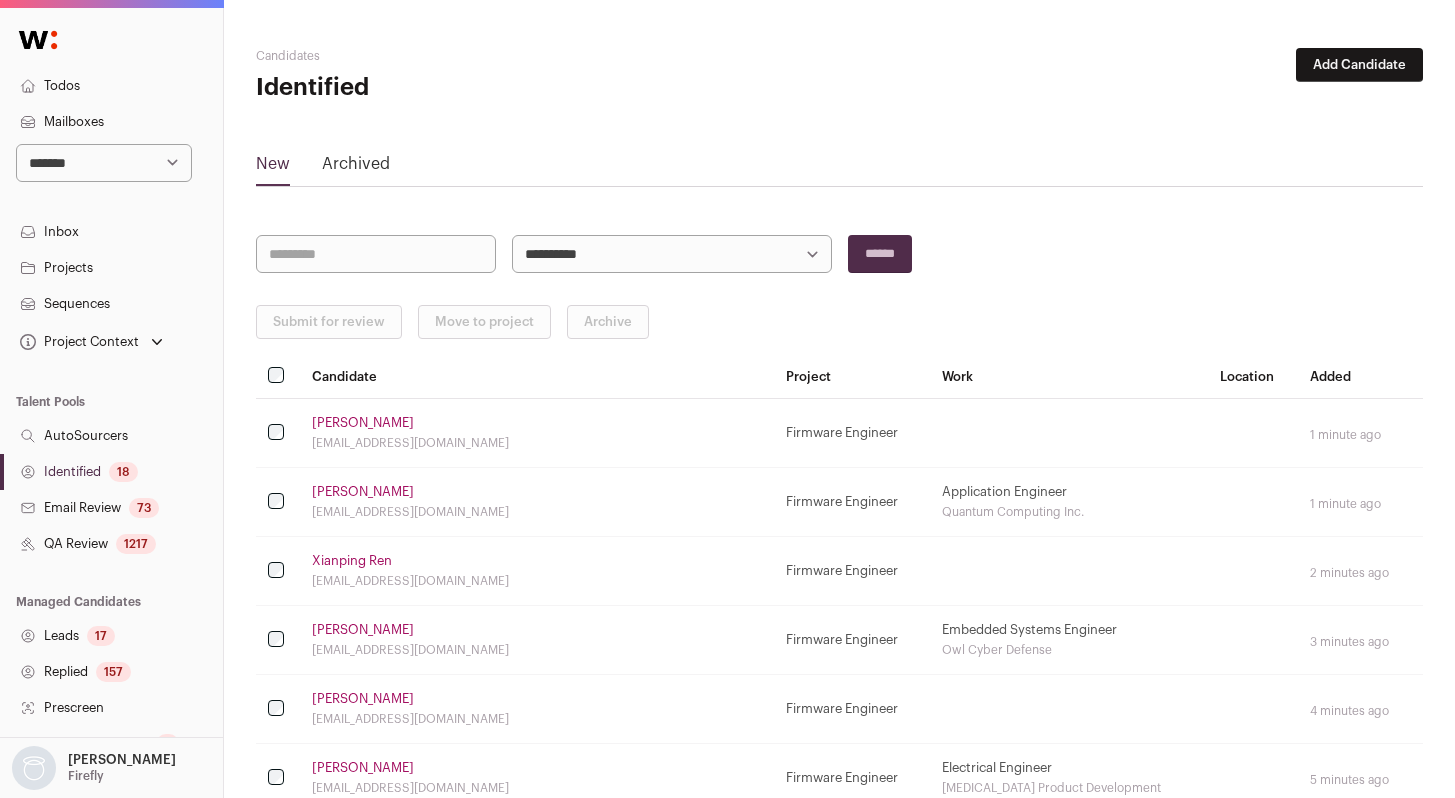 click on "**********" at bounding box center [672, 254] 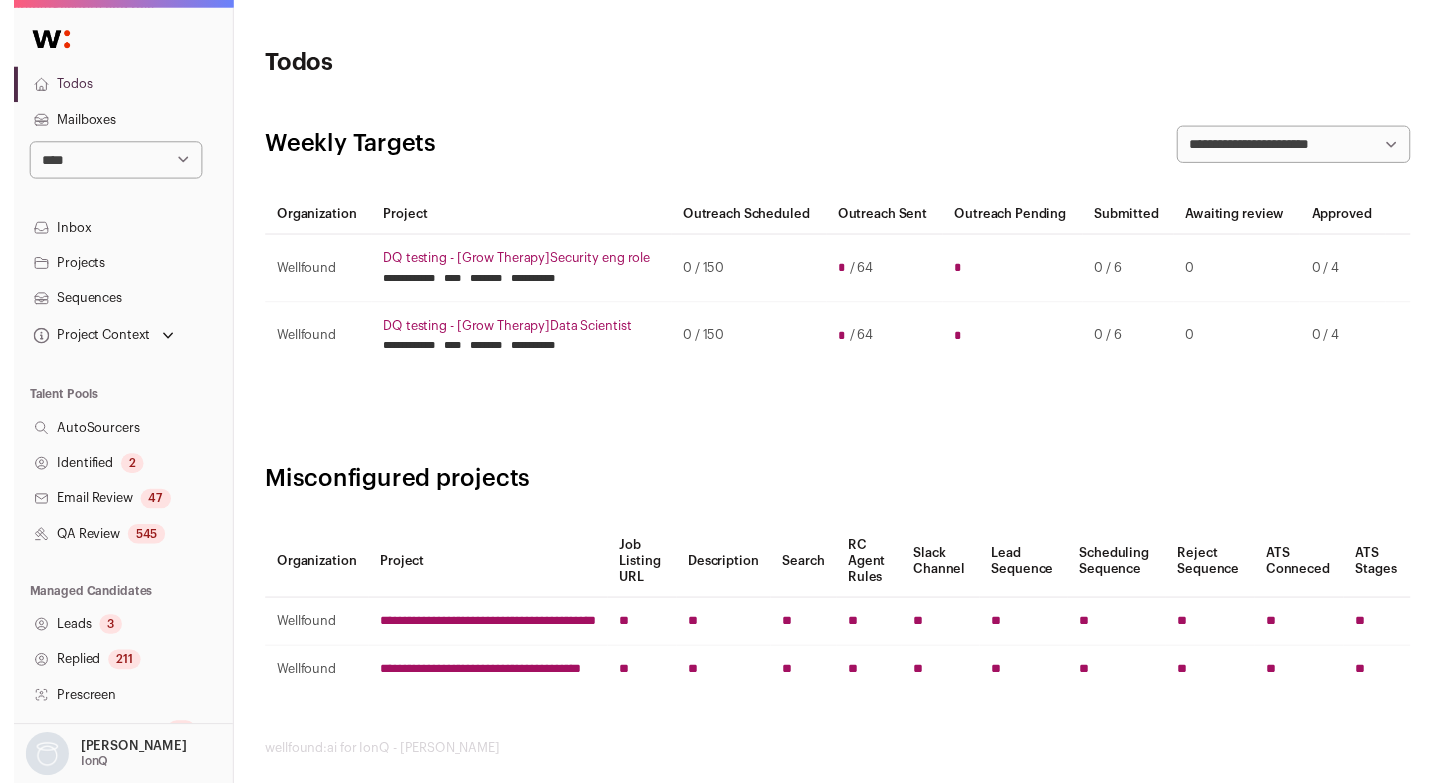 scroll, scrollTop: 0, scrollLeft: 0, axis: both 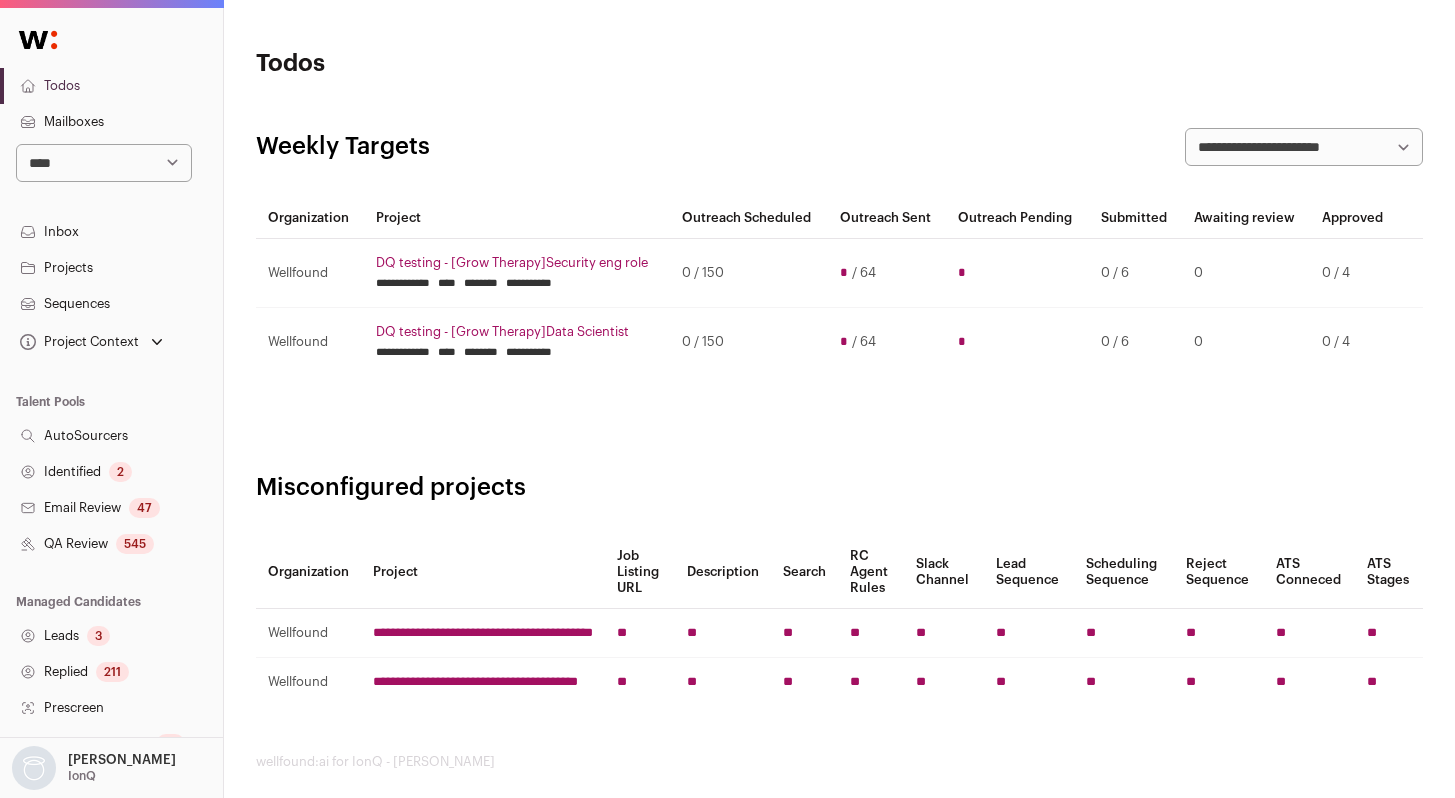 click on "QA Review
545" at bounding box center [111, 544] 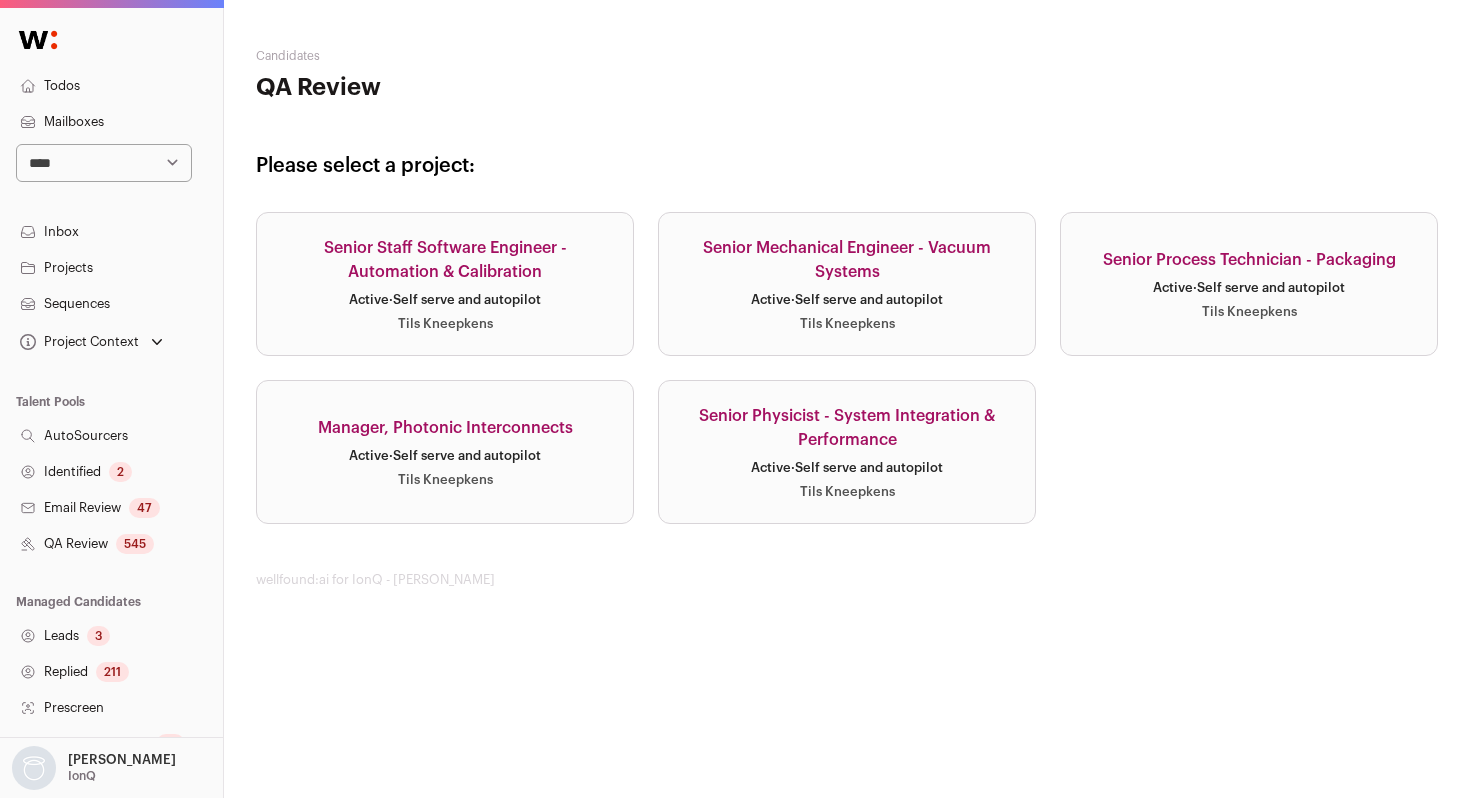 click on "Senior Mechanical Engineer - Vacuum Systems
Active
·
Self serve and autopilot
Tils Kneepkens" at bounding box center (847, 284) 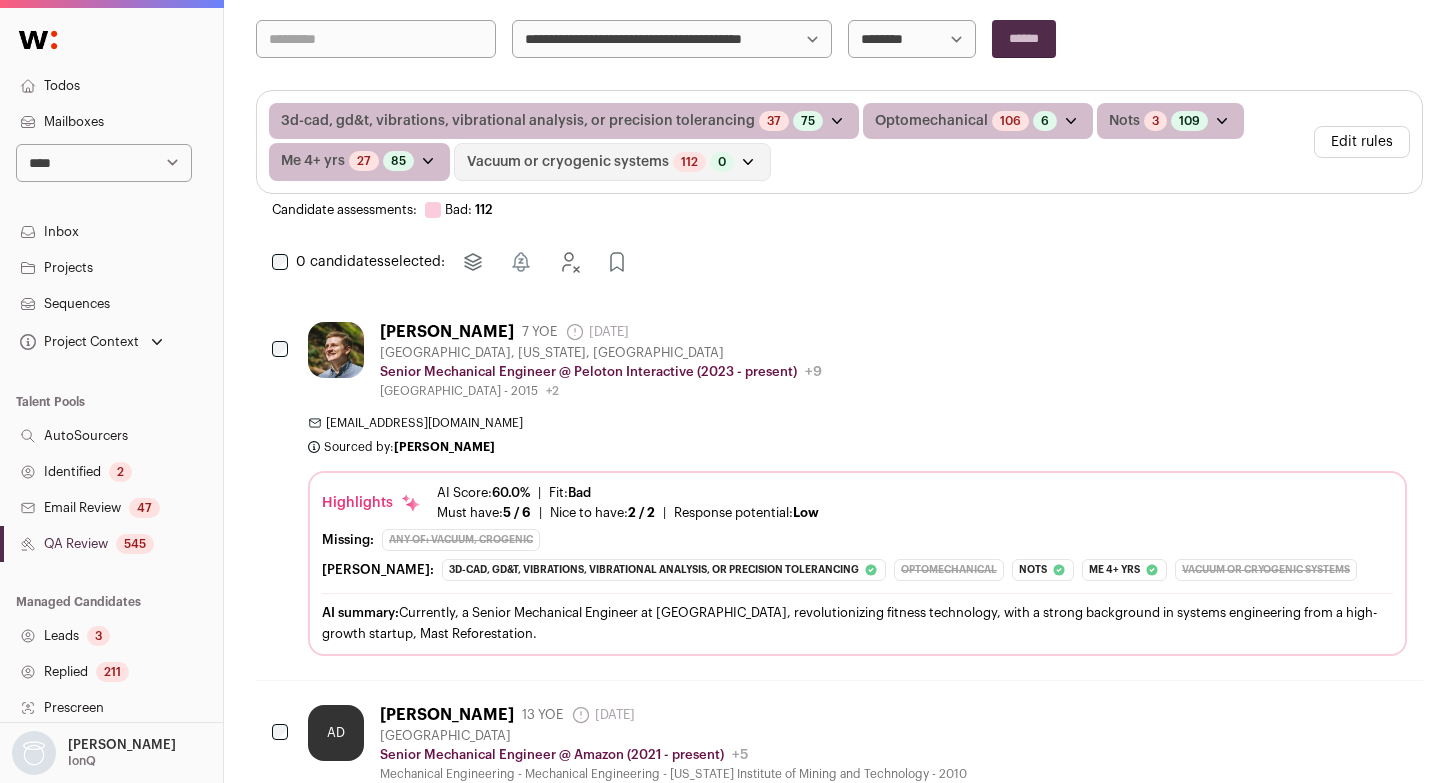 scroll, scrollTop: 370, scrollLeft: 0, axis: vertical 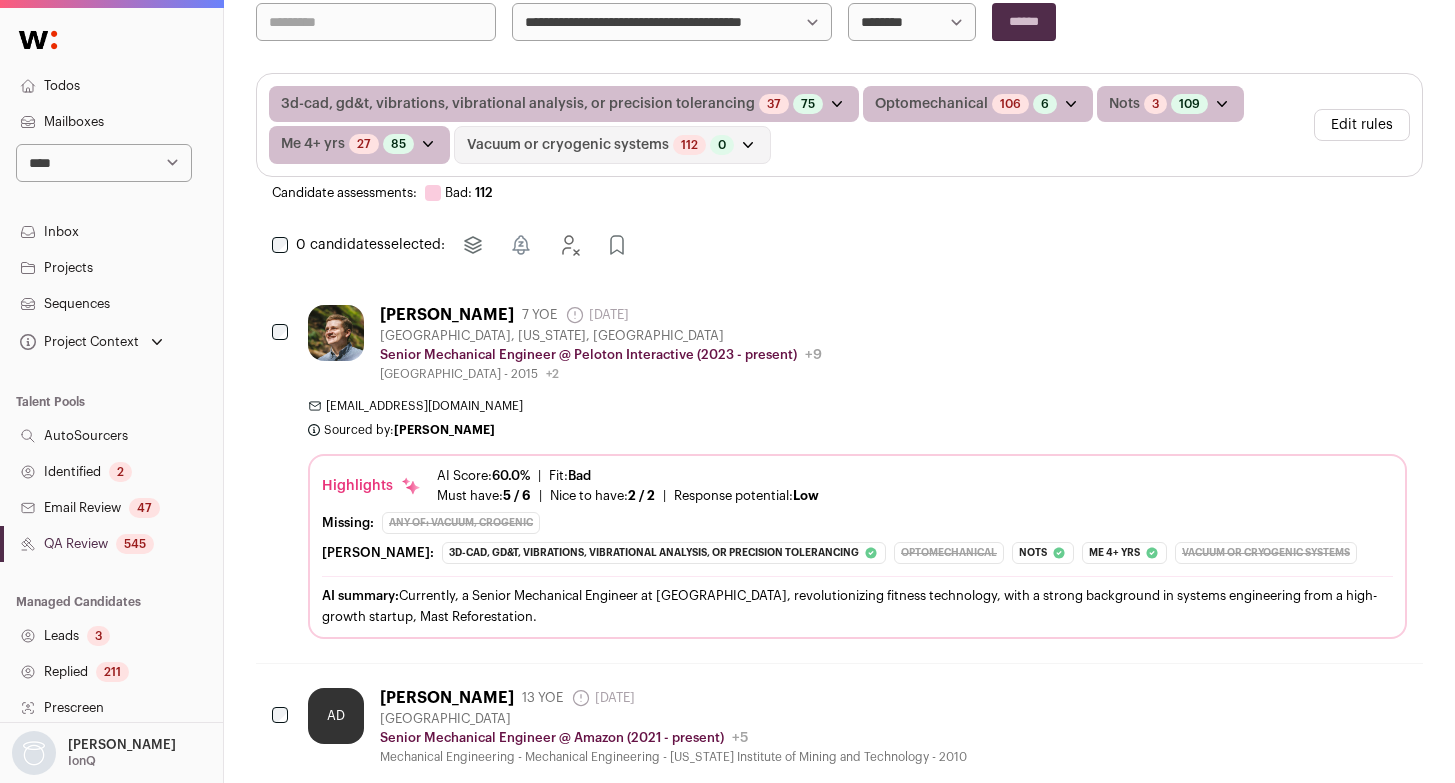 click on "Kyle M.
7 YOE
8 days ago
Admin only. The last time the profile was updated.
Seattle, Washington, United States
Senior Mechanical Engineer @ Peloton Interactive
(2023 - present)
Peloton Interactive
Public / Private
Public
Company size
5,001-10,000" at bounding box center (857, 343) 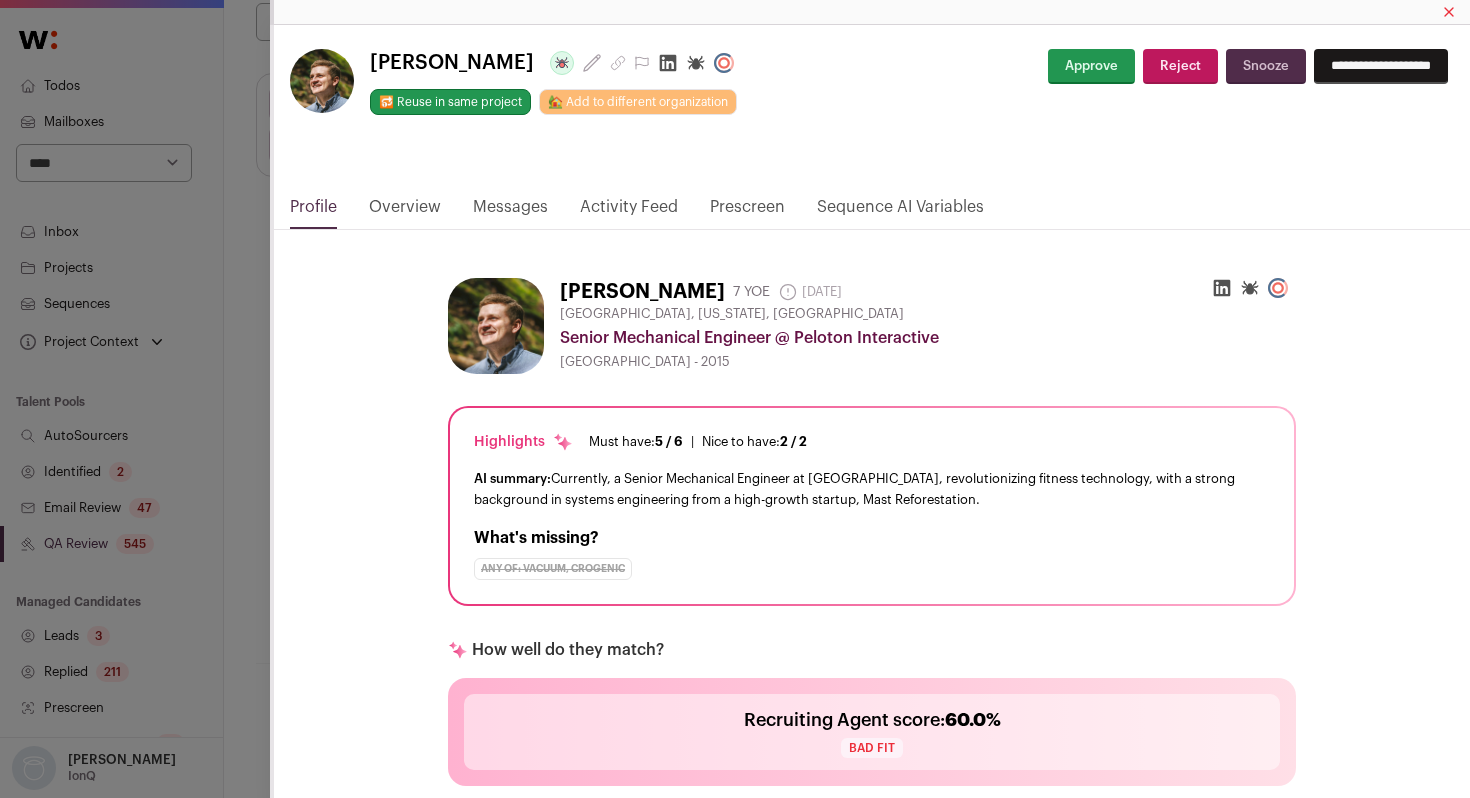 click on "**********" at bounding box center (735, 3800) 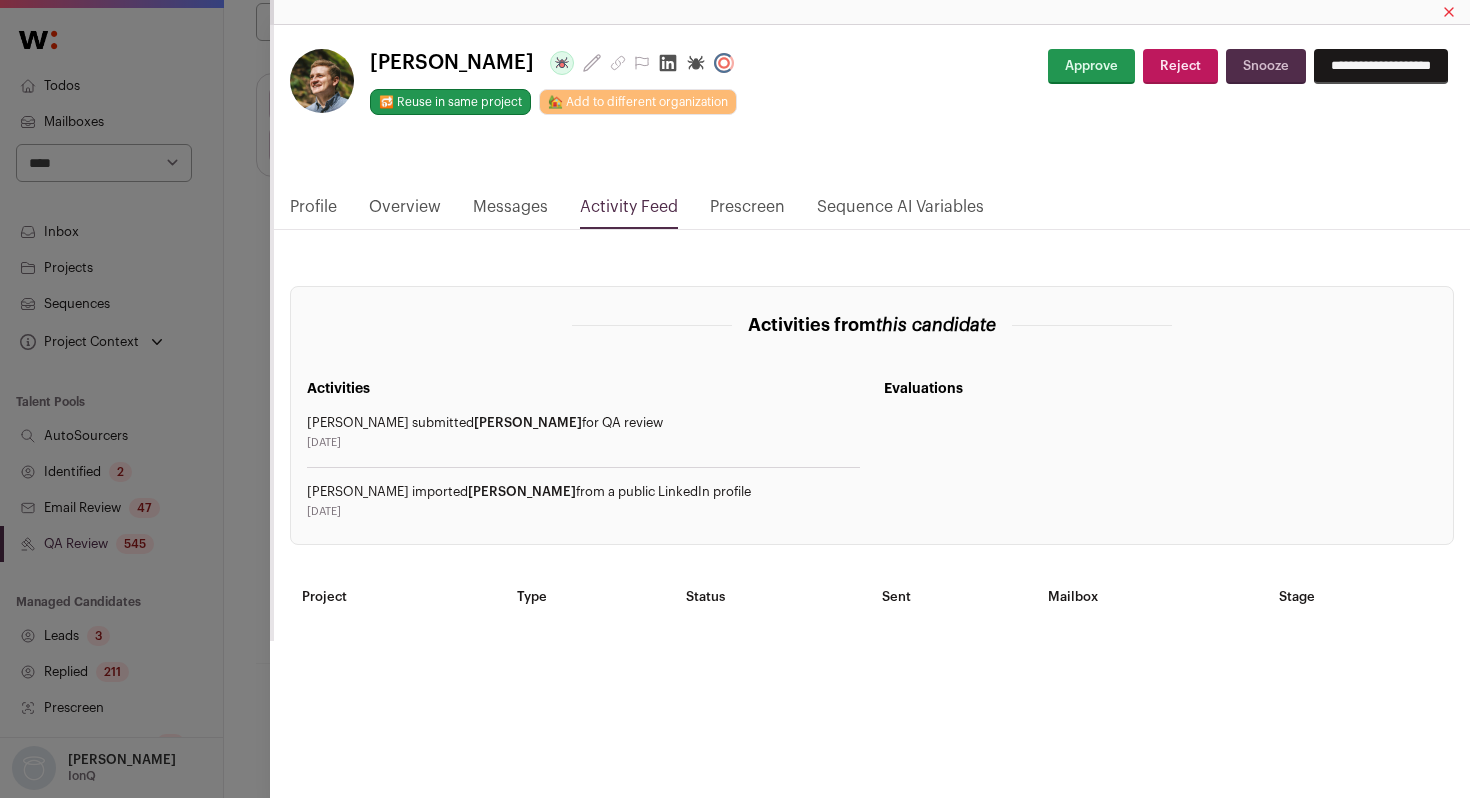 click on "**********" at bounding box center (735, 399) 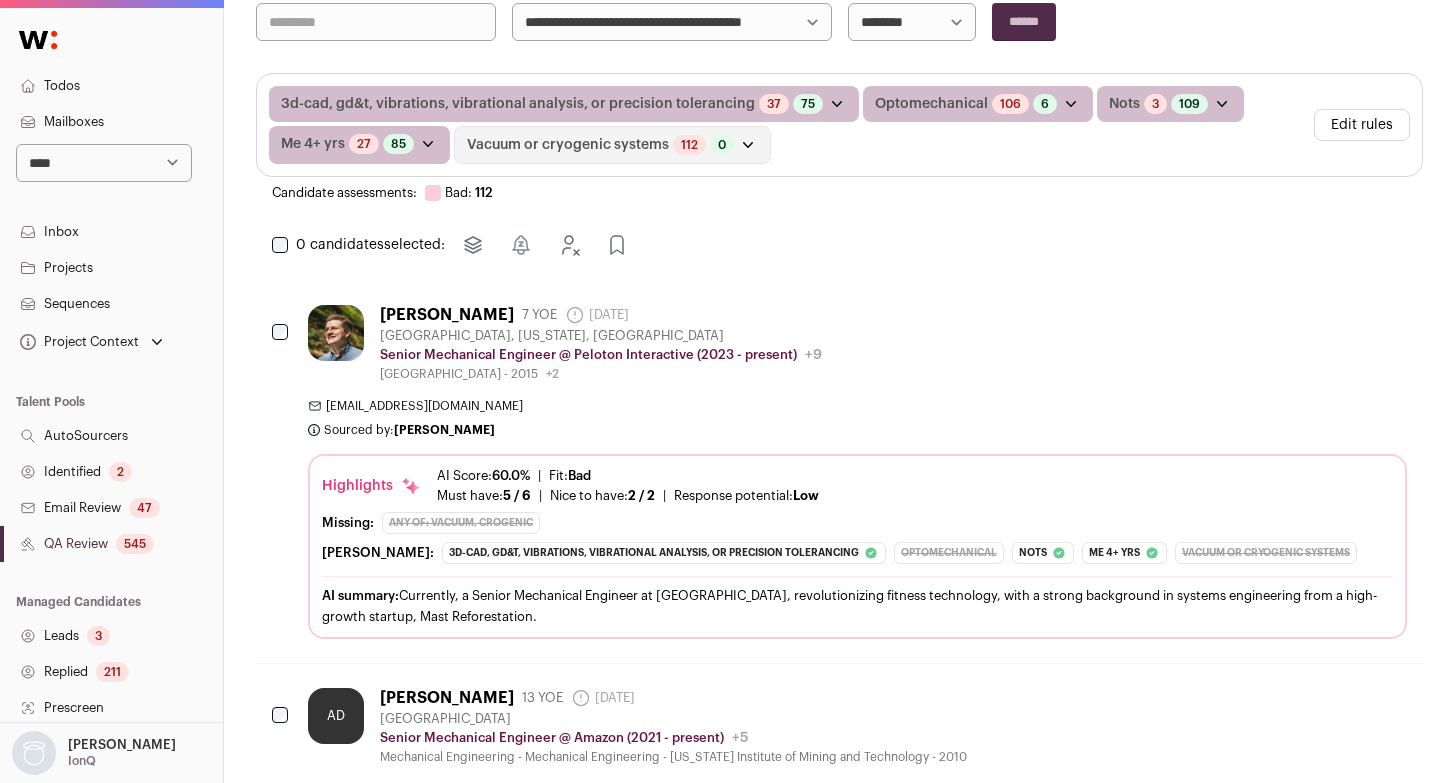 click on "**********" at bounding box center [104, 163] 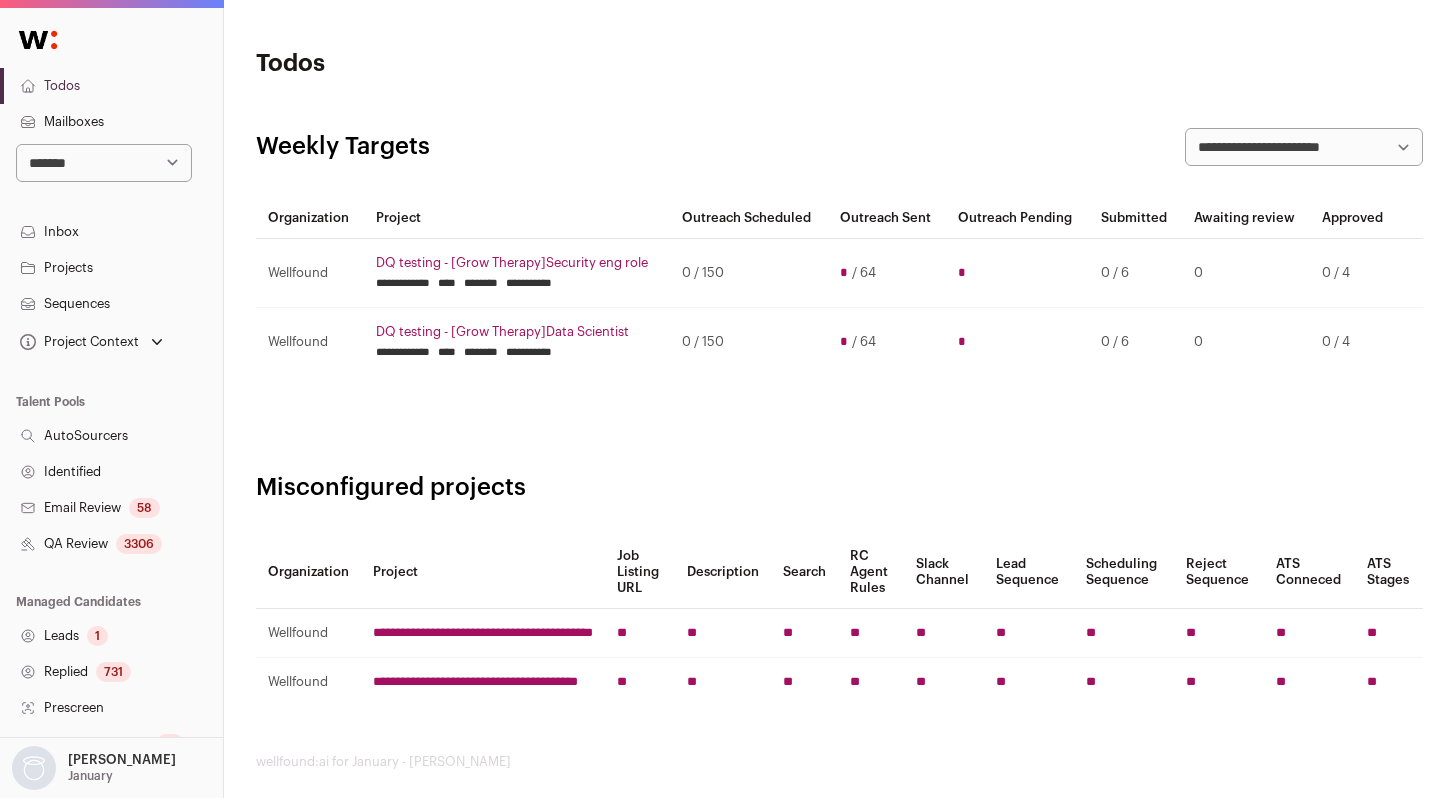 scroll, scrollTop: 0, scrollLeft: 0, axis: both 